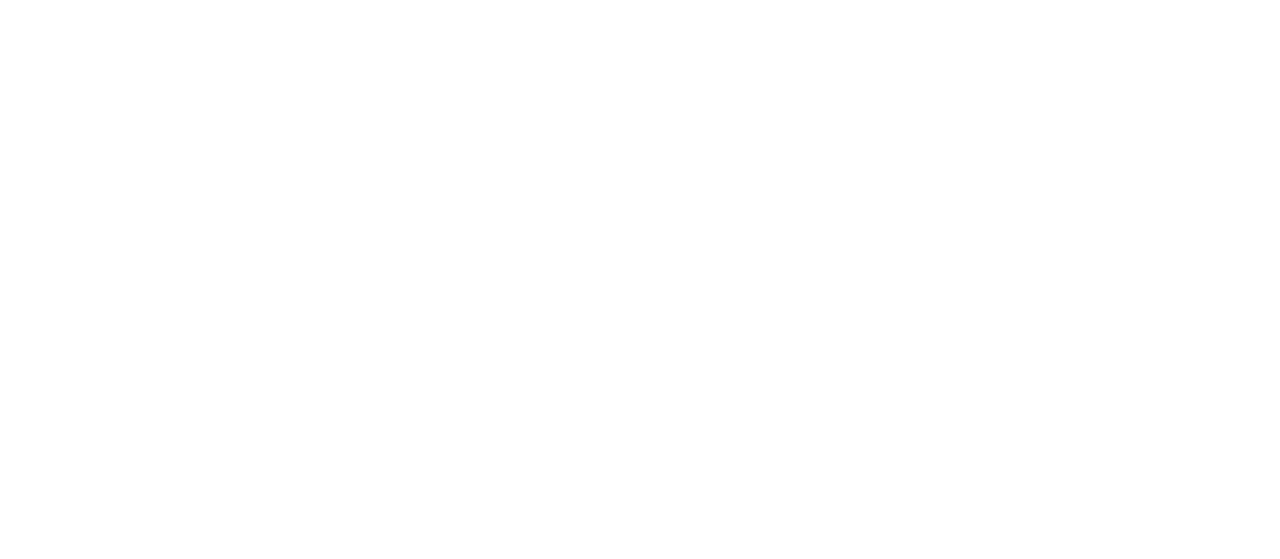 scroll, scrollTop: 0, scrollLeft: 0, axis: both 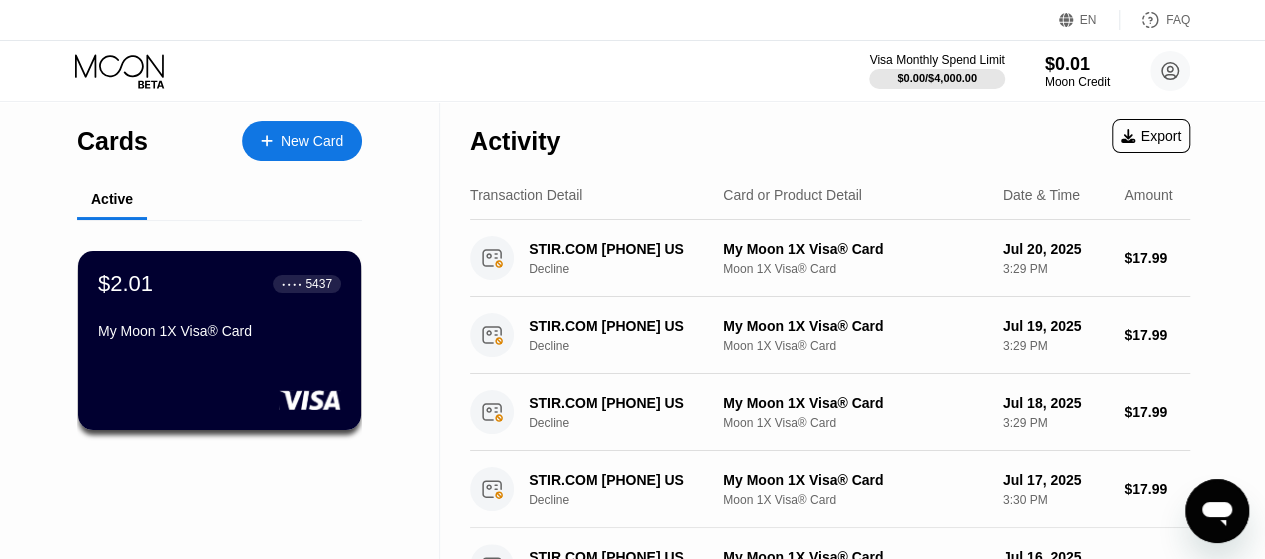 click on "My Moon 1X Visa® Card" at bounding box center [219, 331] 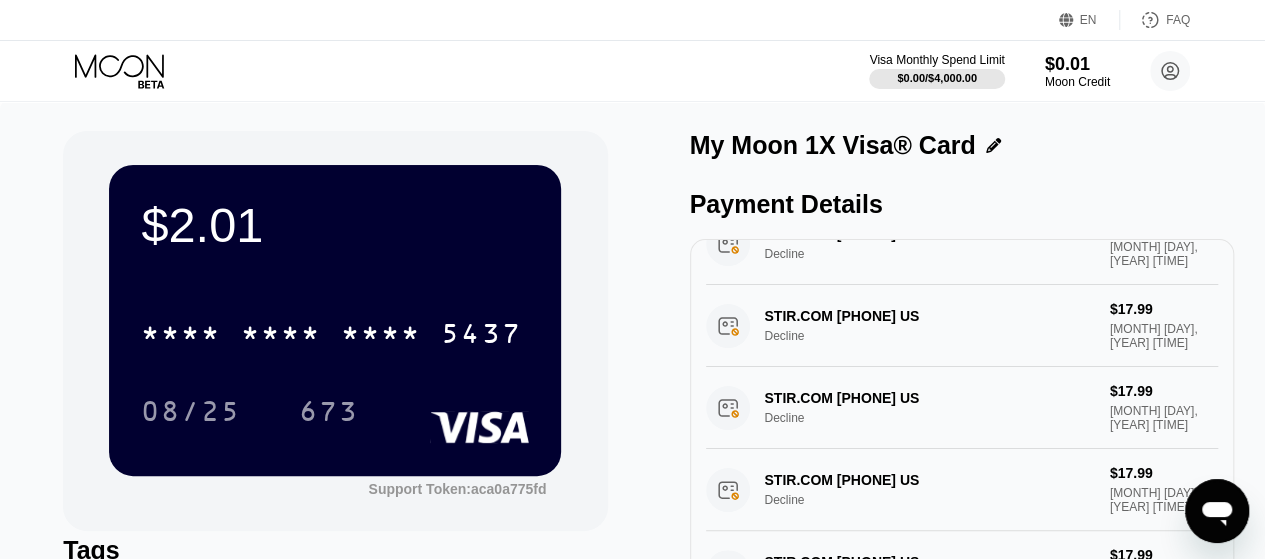 scroll, scrollTop: 36, scrollLeft: 0, axis: vertical 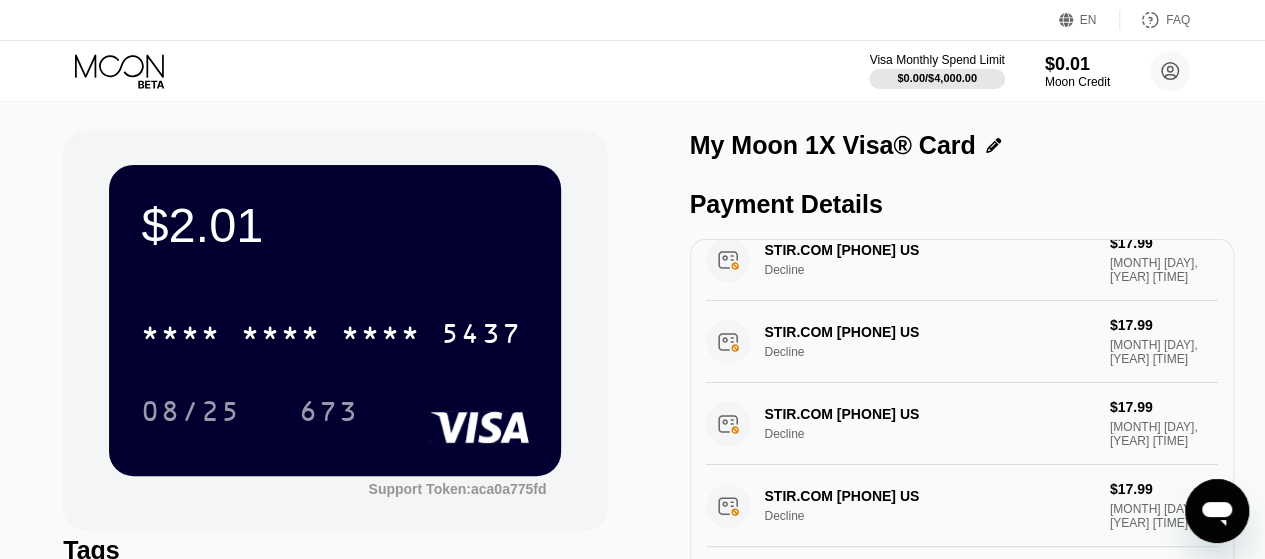 click 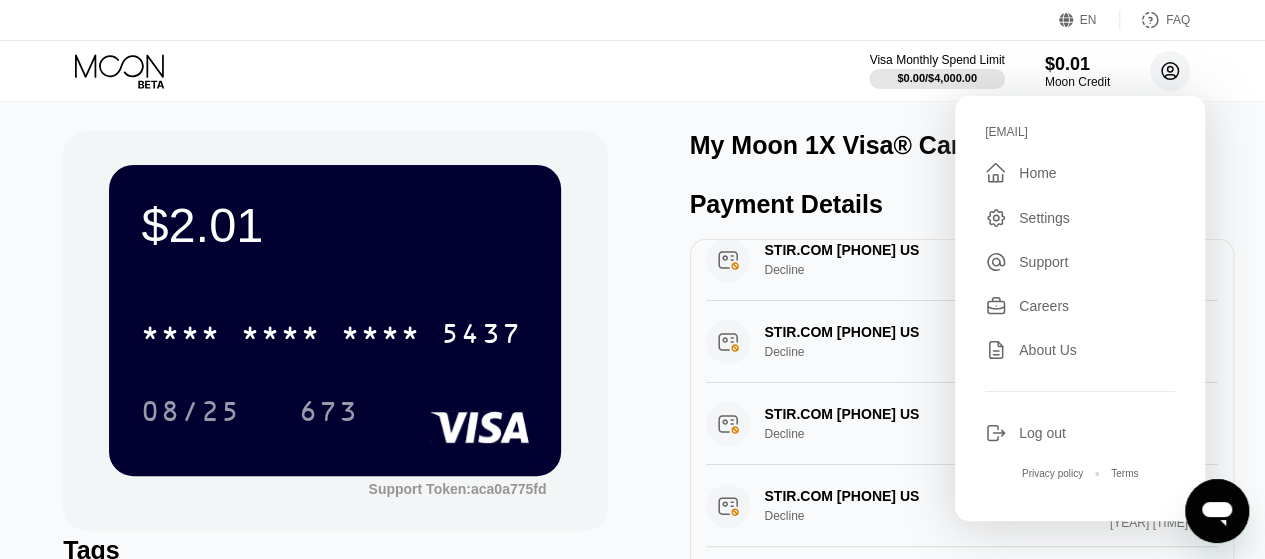 click on " Home" at bounding box center (1080, 173) 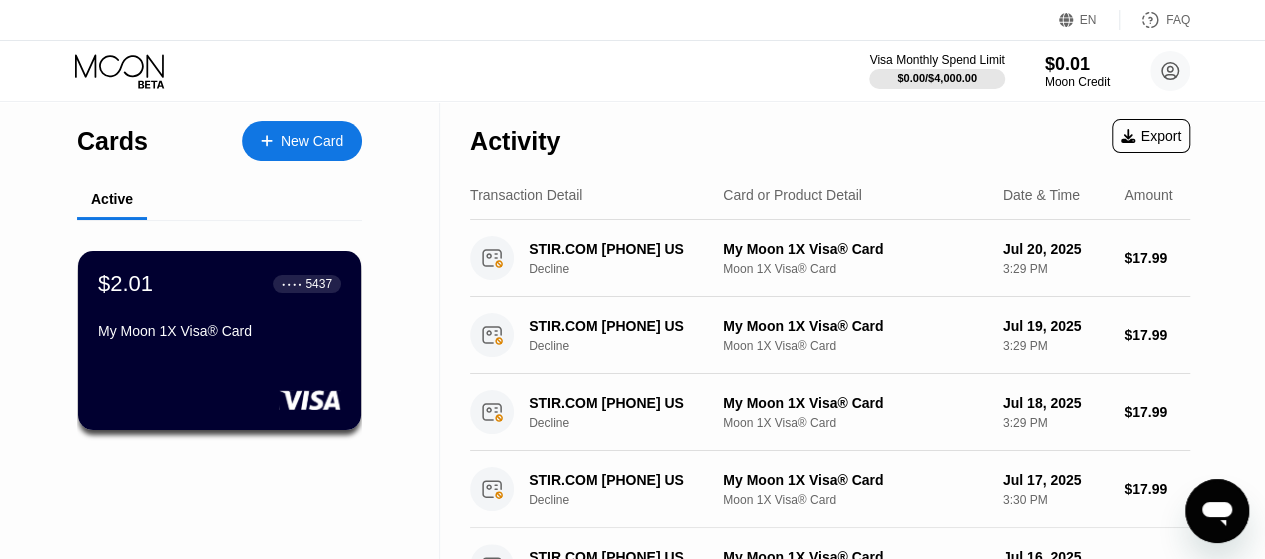 click on "$0.01" at bounding box center (1077, 64) 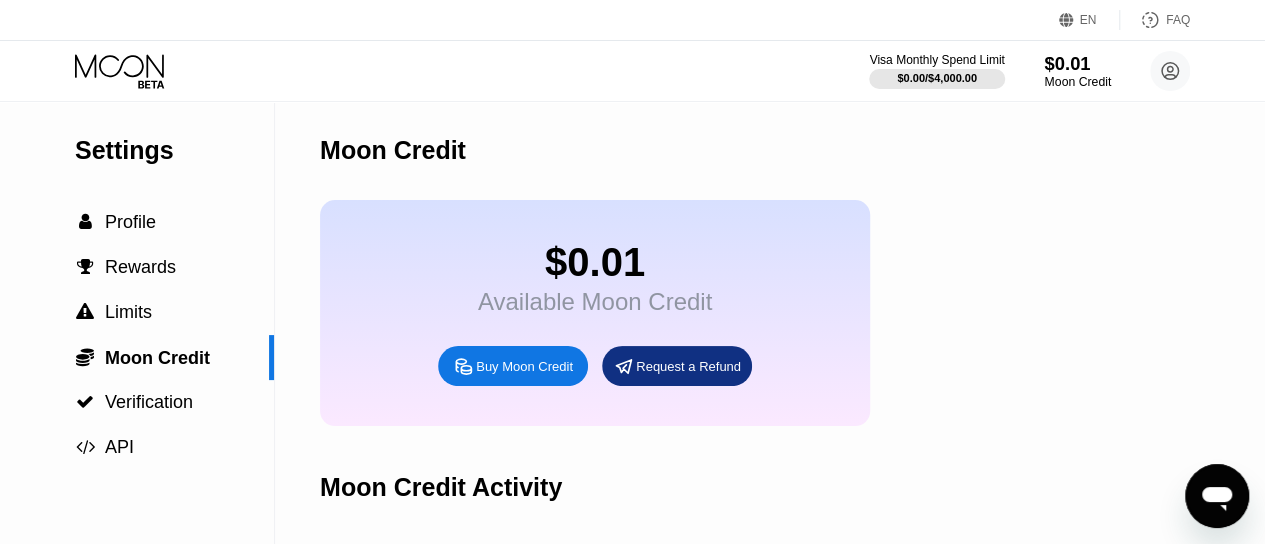 click on "Buy Moon Credit" at bounding box center (524, 366) 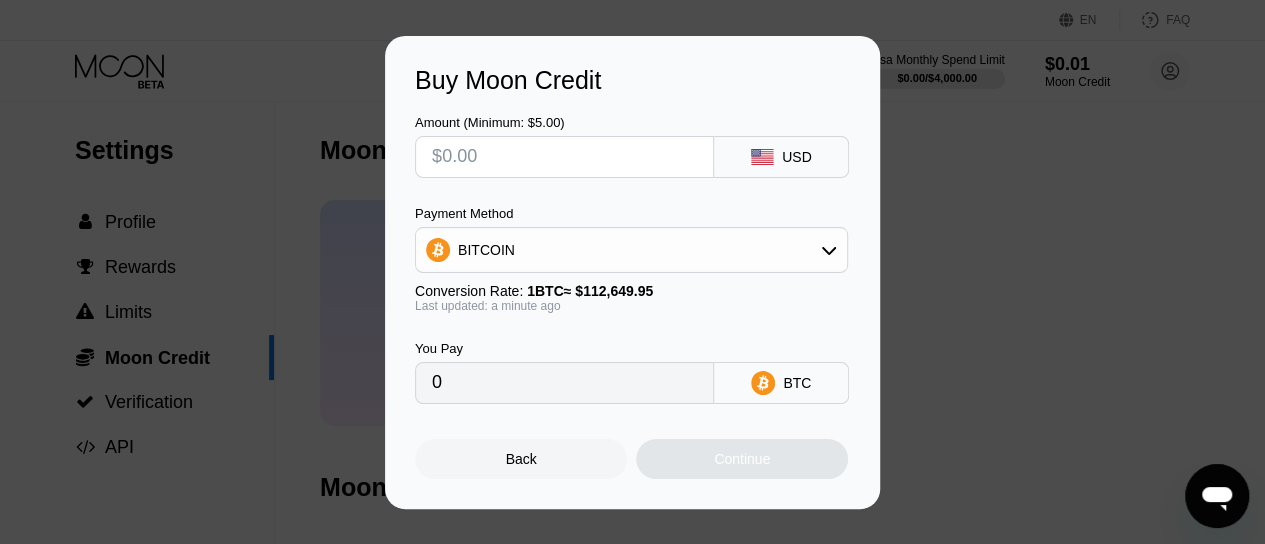 click at bounding box center (564, 157) 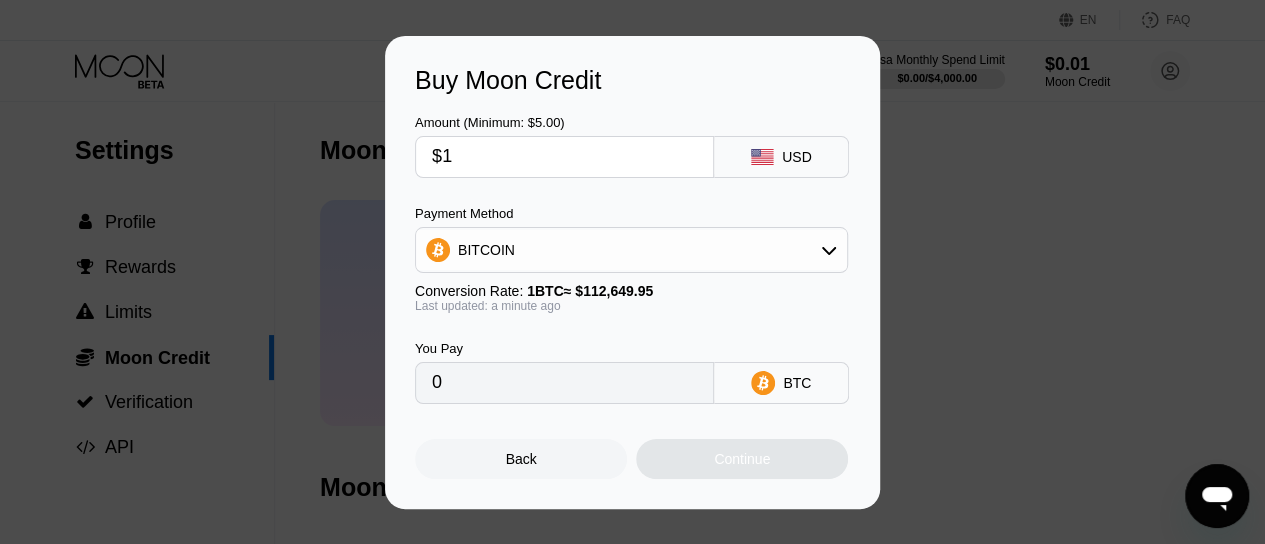 type on "$11" 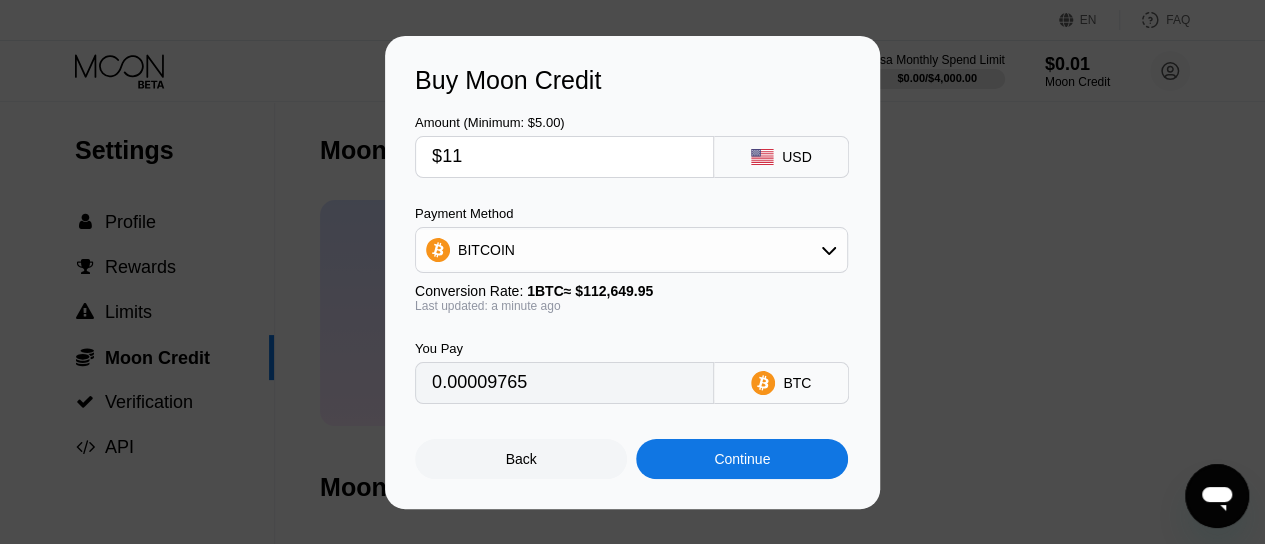 type on "0.00009765" 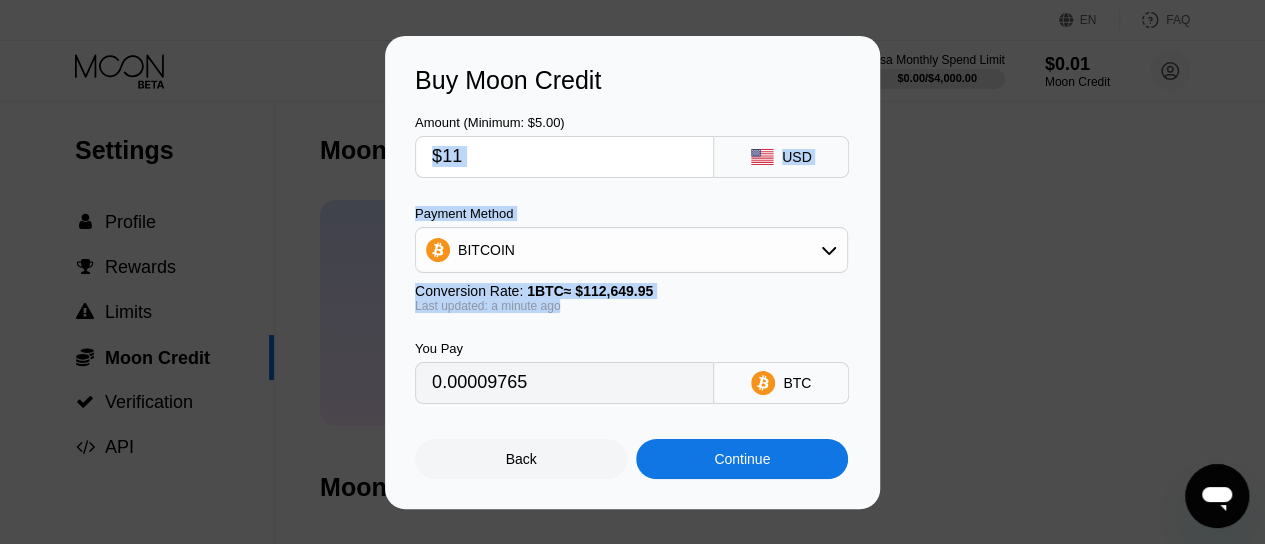 scroll, scrollTop: 438, scrollLeft: 0, axis: vertical 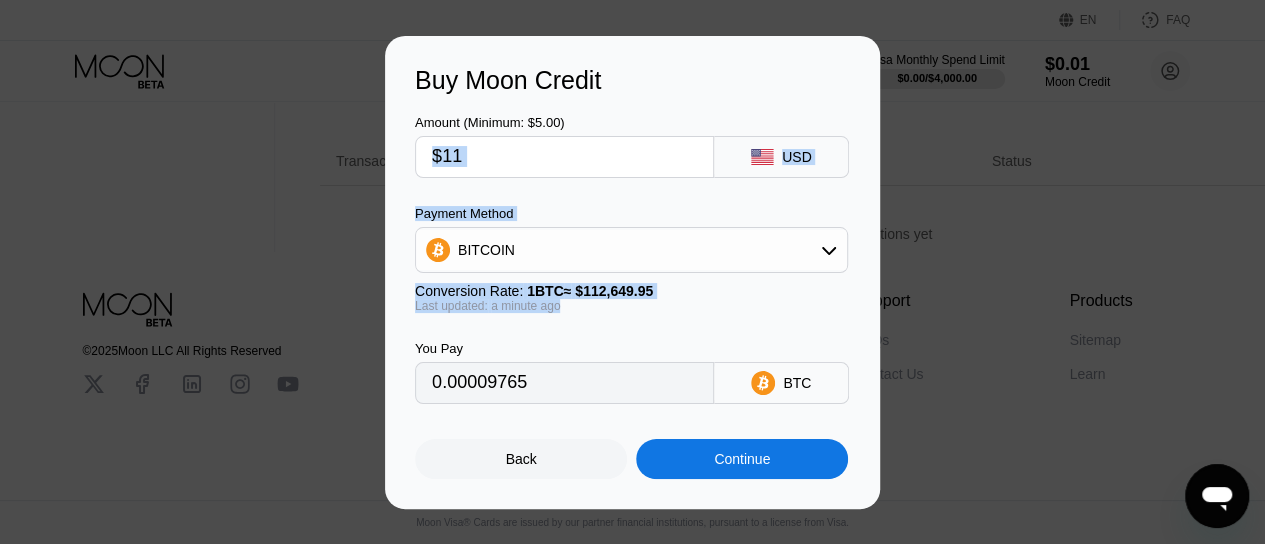 click on "Buy Moon Credit Amount (Minimum: $5.00) $11 USD Payment Method BITCOIN Conversion Rate:   1  BTC  ≈   $112,649.95 Last updated:   a minute ago You Pay 0.00009765 BTC Back Continue" at bounding box center [632, 272] 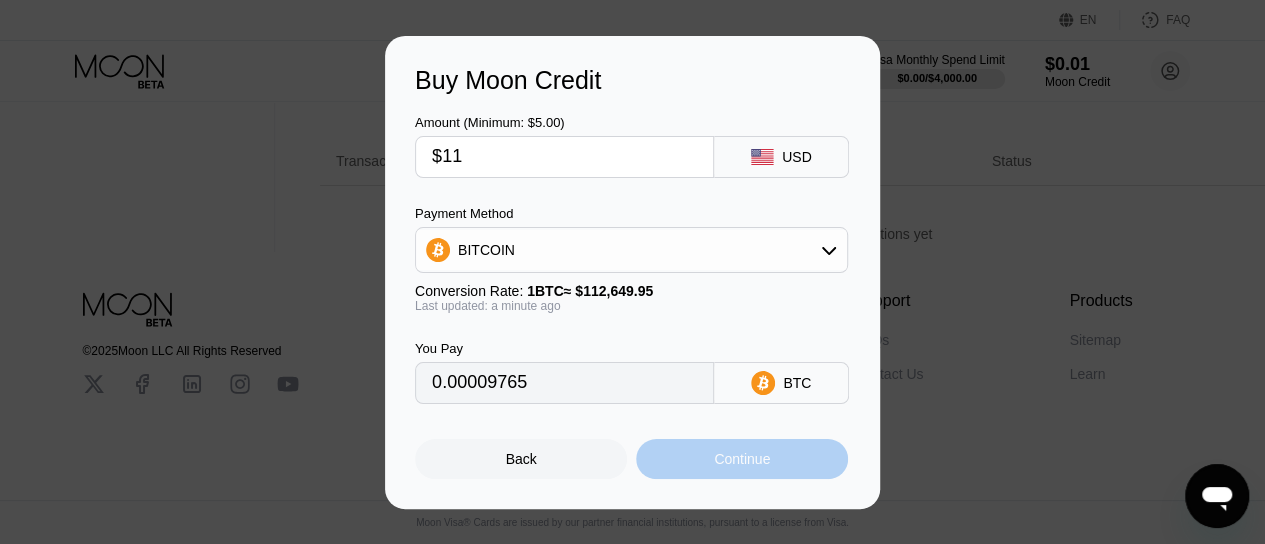click on "Continue" at bounding box center (742, 459) 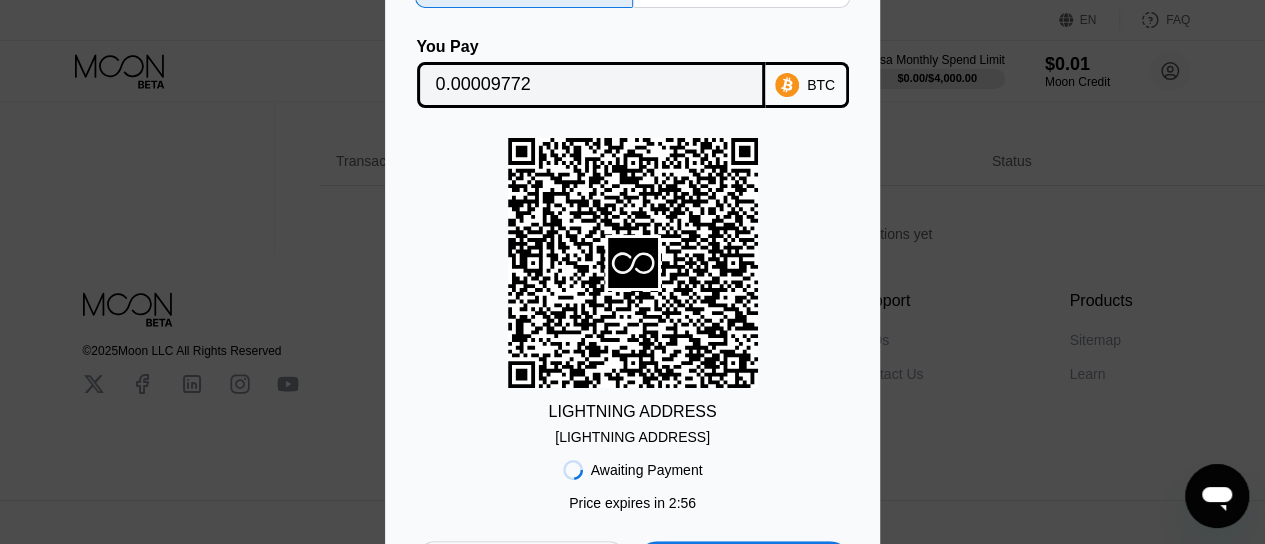 drag, startPoint x: 752, startPoint y: 435, endPoint x: 772, endPoint y: 411, distance: 31.241 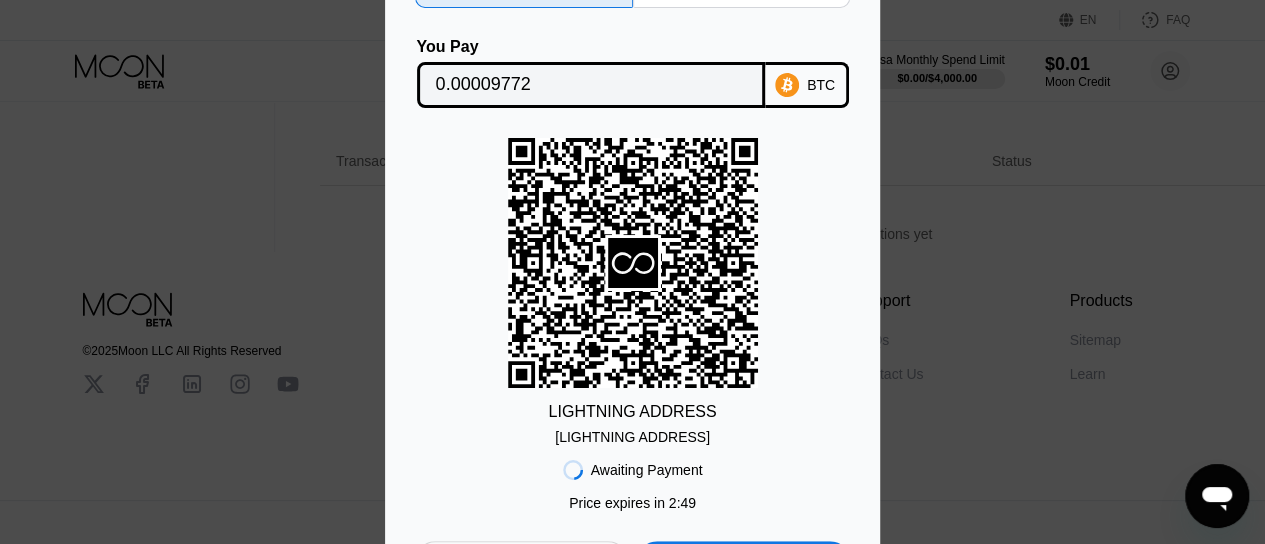 click on "Lightning On-Chain You Pay 0.00009772 BTC LIGHTNING   ADDRESS lnbc97720n1p5g6...gtd08nzcp37kzkk Awaiting Payment Price expires in   2 : 49 Cancel Open in Wallet" at bounding box center (632, 272) 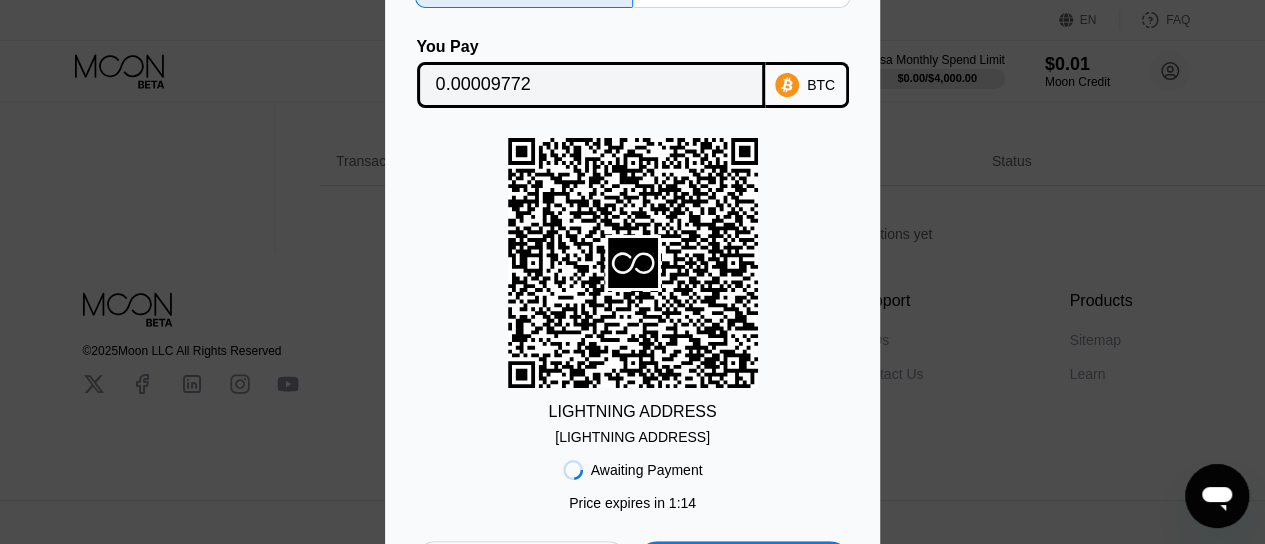 click on "Lightning On-Chain You Pay 0.00009772 BTC LIGHTNING   ADDRESS lnbc97720n1p5g6...gtd08nzcp37kzkk Awaiting Payment Price expires in   1 : 14 Cancel Open in Wallet" at bounding box center [632, 272] 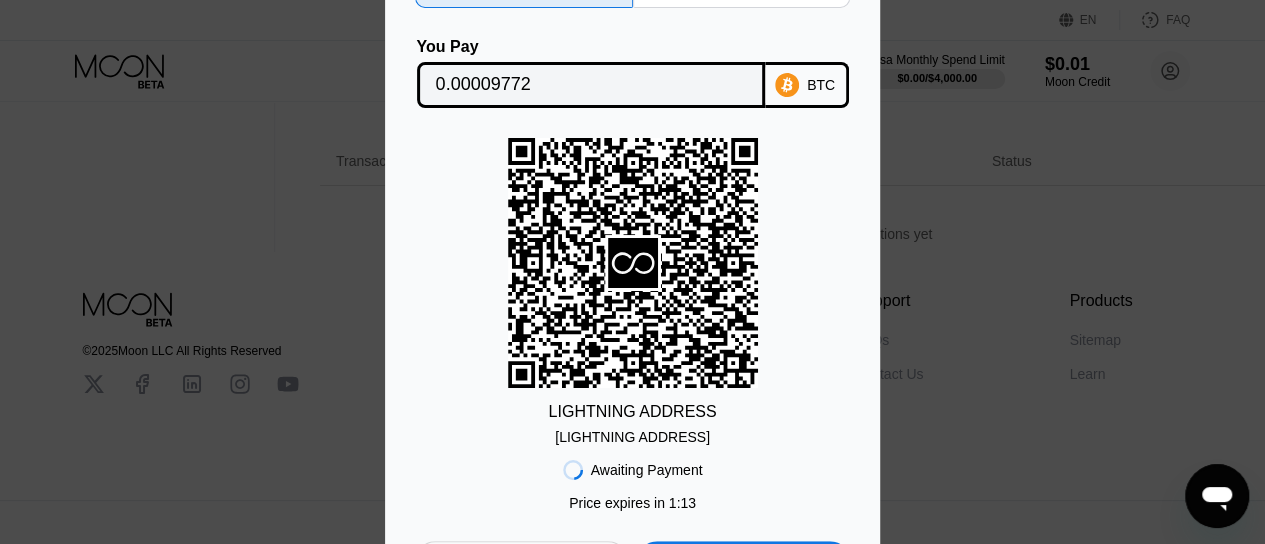scroll, scrollTop: 0, scrollLeft: 0, axis: both 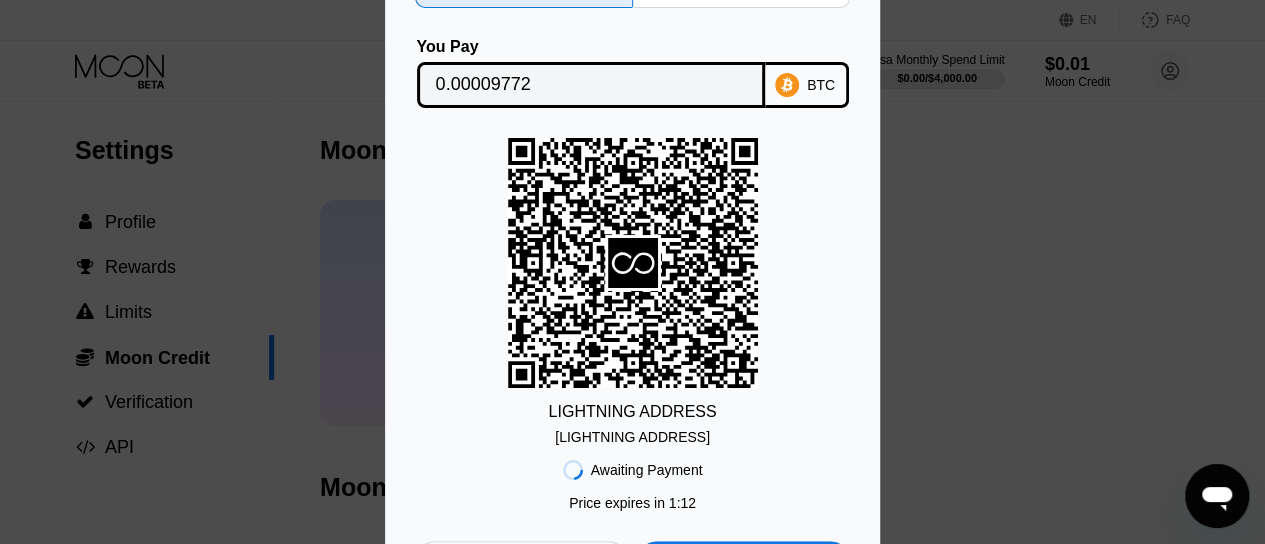 click on "Lightning On-Chain You Pay 0.00009772 BTC LIGHTNING   ADDRESS lnbc97720n1p5g6...gtd08nzcp37kzkk Awaiting Payment Price expires in   1 : 12 Cancel Open in Wallet" at bounding box center [632, 272] 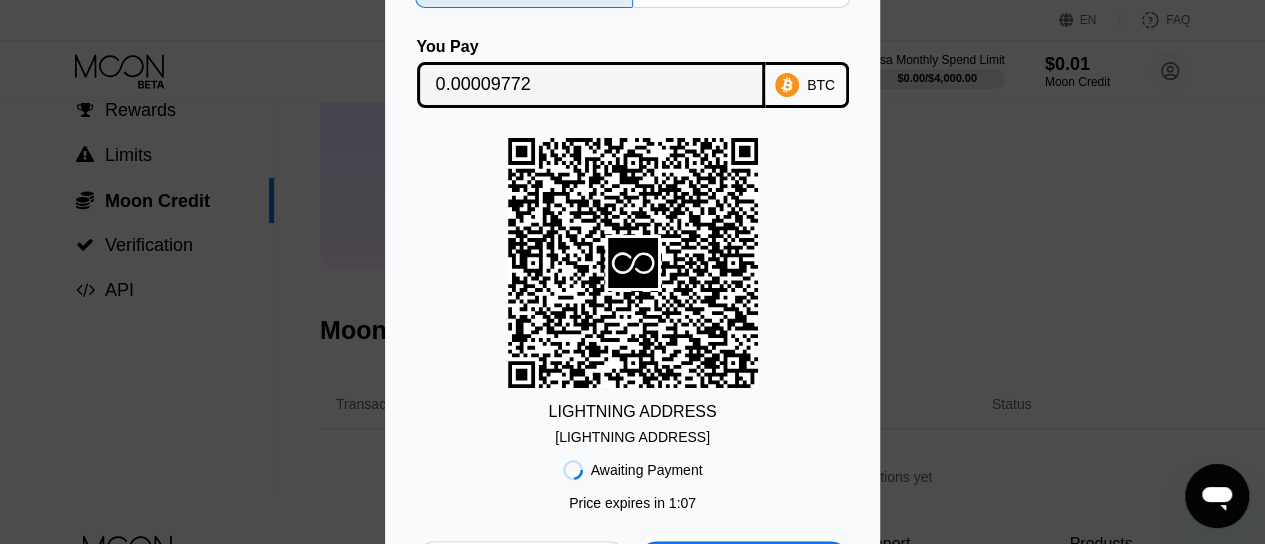 scroll, scrollTop: 0, scrollLeft: 0, axis: both 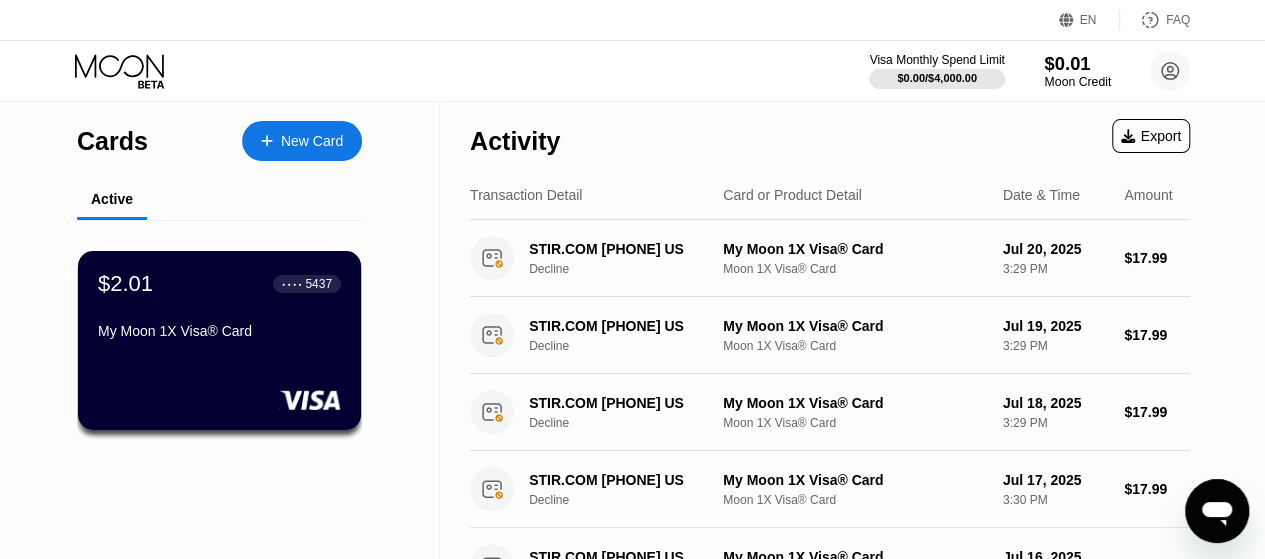 click on "Moon Credit" at bounding box center [1077, 82] 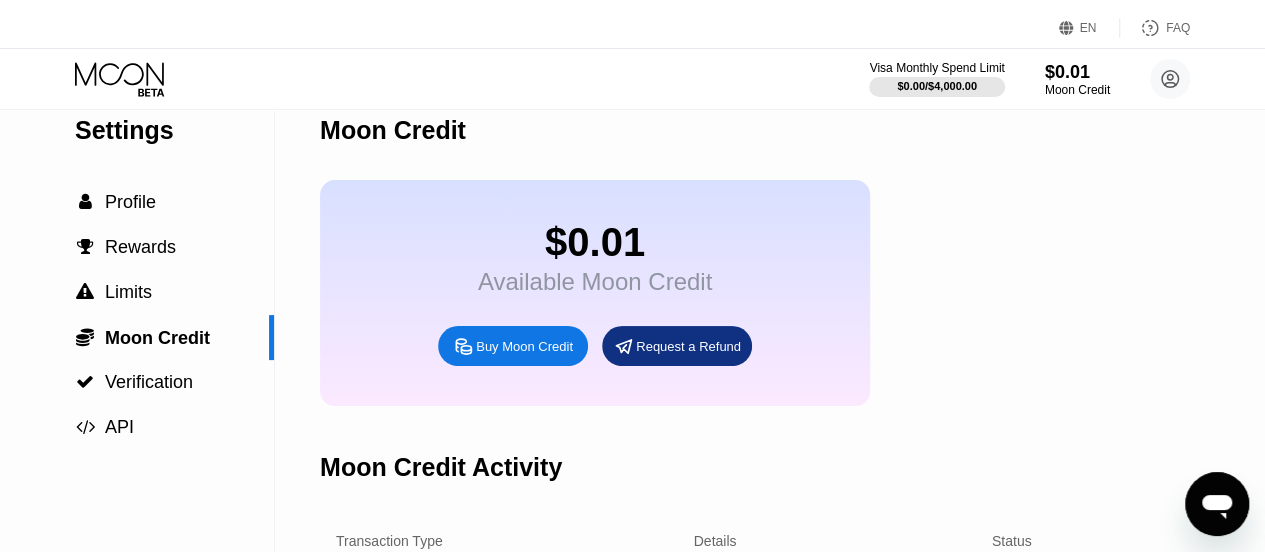 scroll, scrollTop: 0, scrollLeft: 0, axis: both 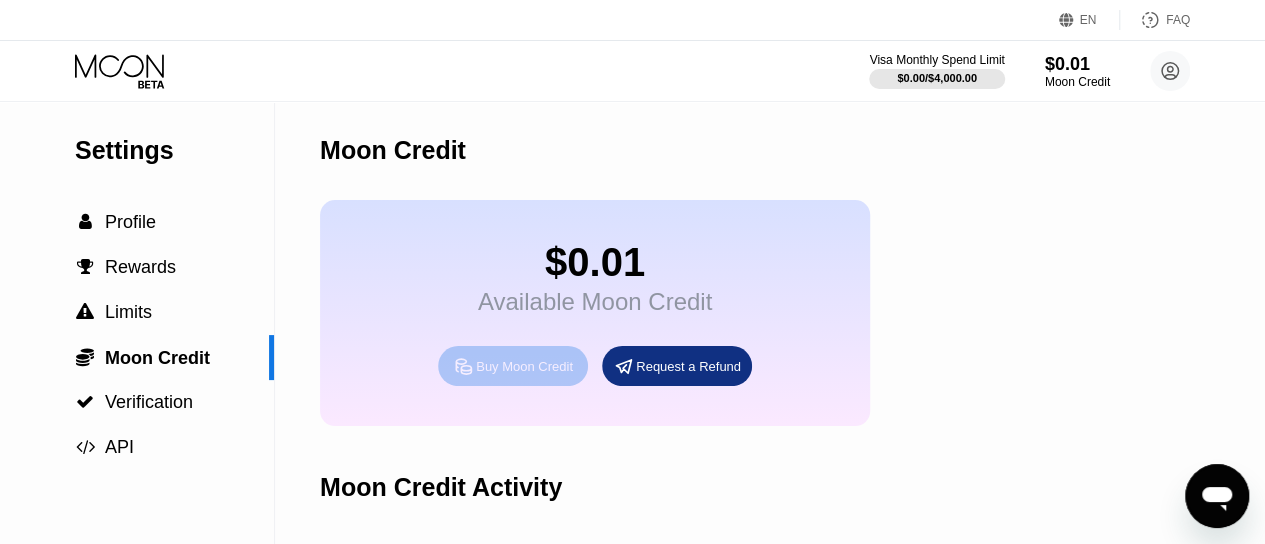 click on "Buy Moon Credit" at bounding box center [524, 366] 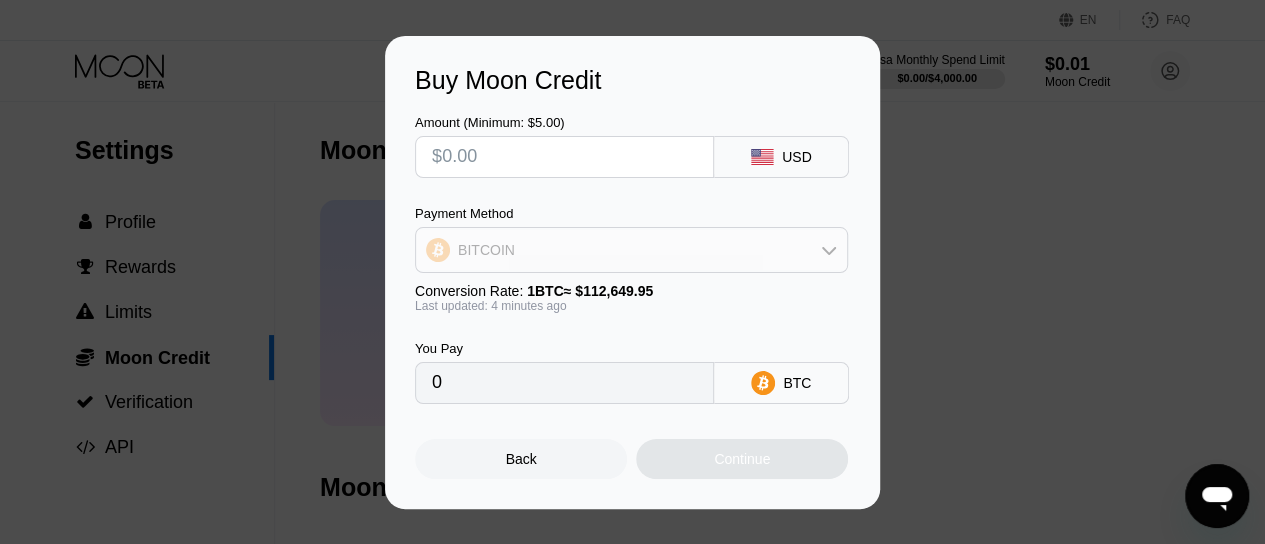 click on "BITCOIN" at bounding box center [631, 250] 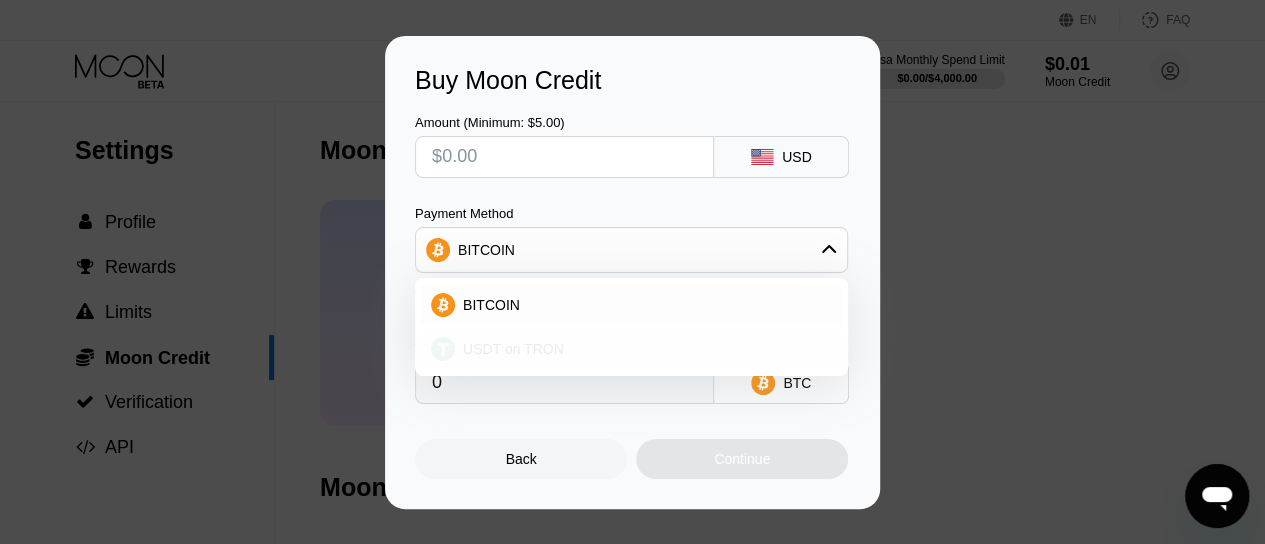 click on "USDT on TRON" at bounding box center (643, 349) 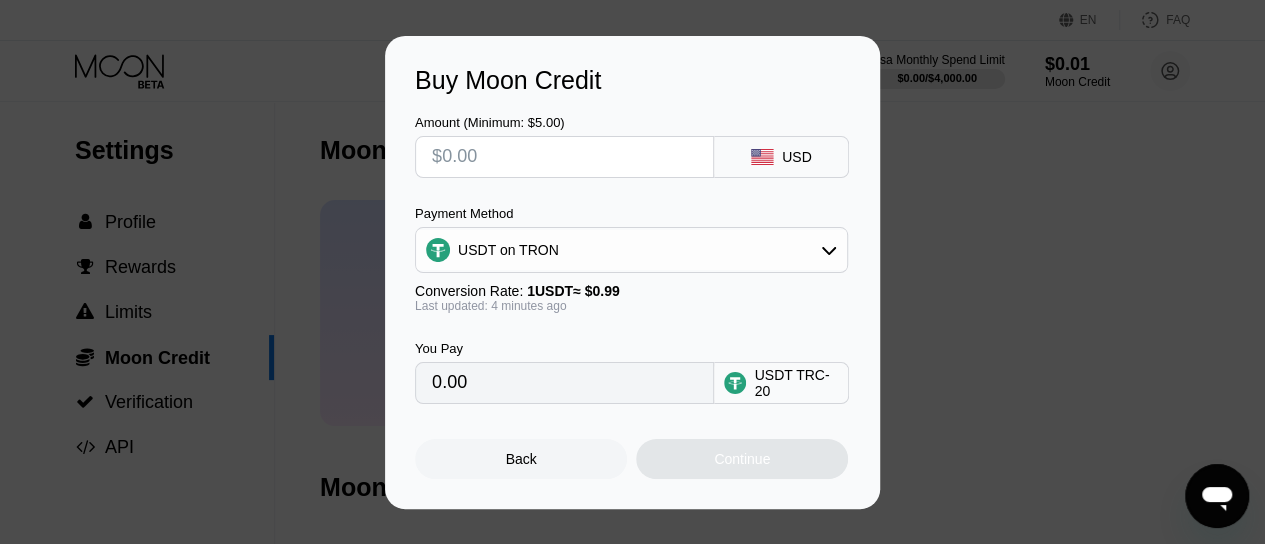 click on "Buy Moon Credit Amount (Minimum: $5.00) USD Payment Method USDT on TRON Conversion Rate:   1  USDT  ≈   $0.99 Last updated:   4 minutes ago You Pay 0.00 USDT TRC-20 Back Continue" at bounding box center [632, 272] 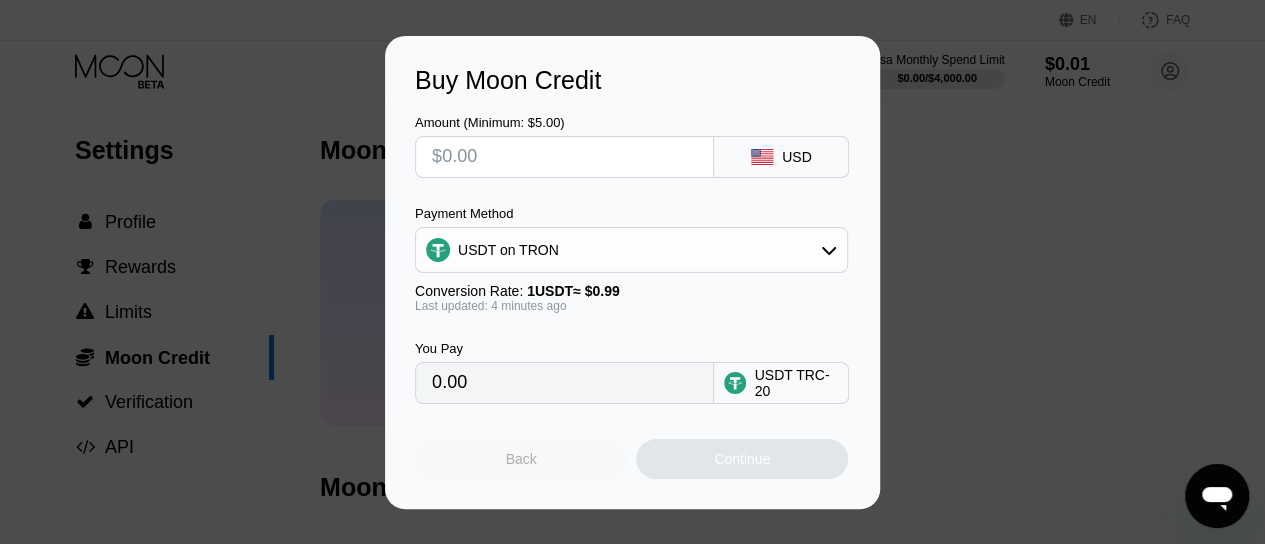 click on "Back" at bounding box center (521, 459) 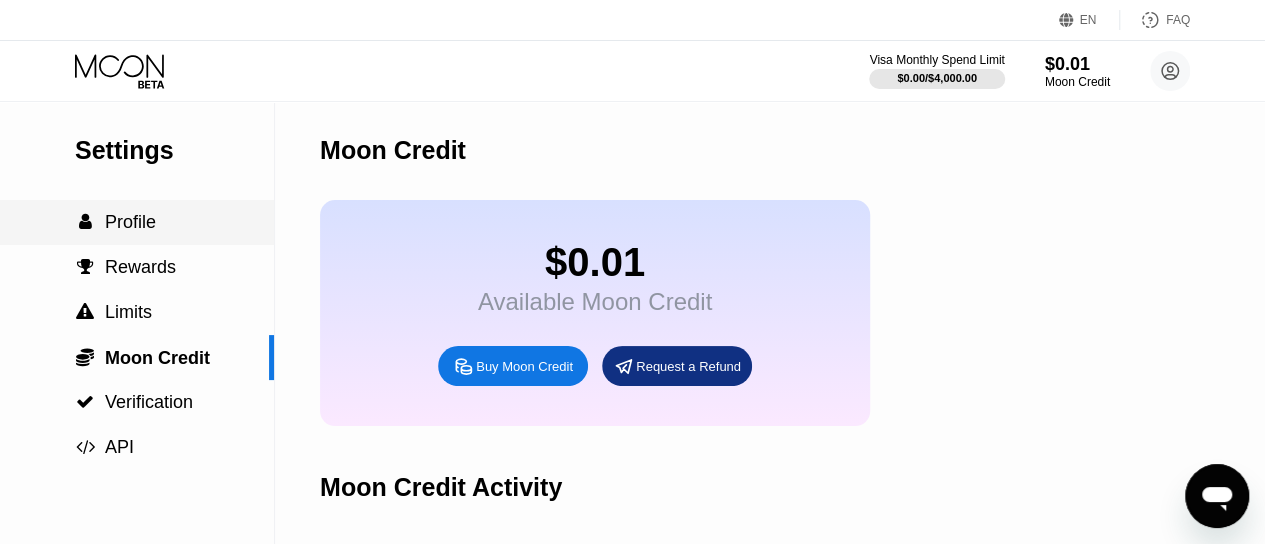 click on "Profile" at bounding box center (130, 222) 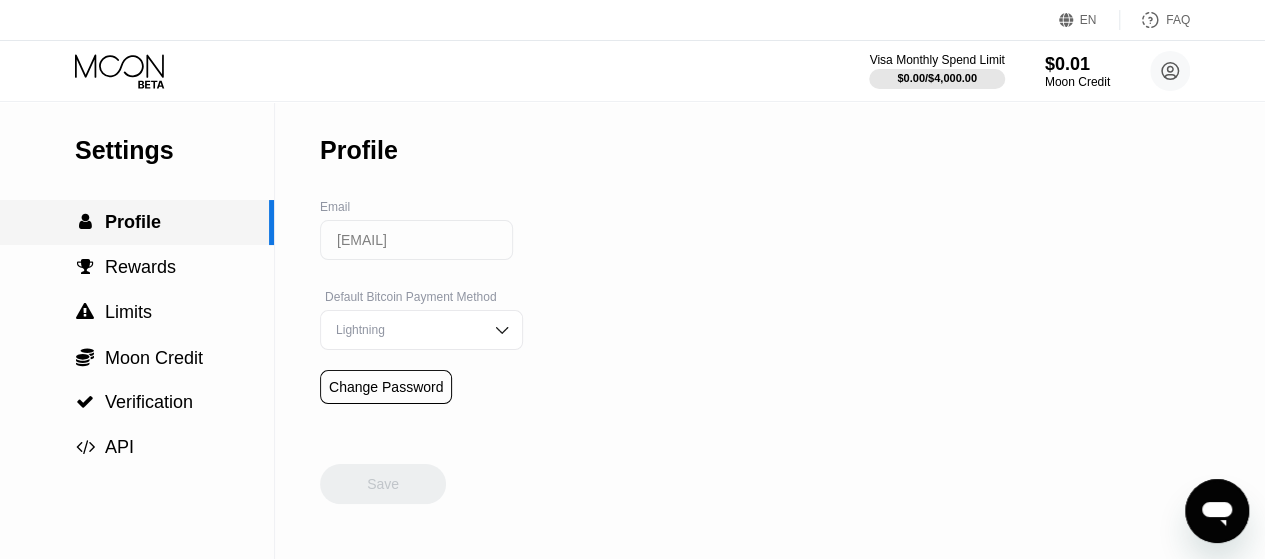click on "Profile" at bounding box center [133, 222] 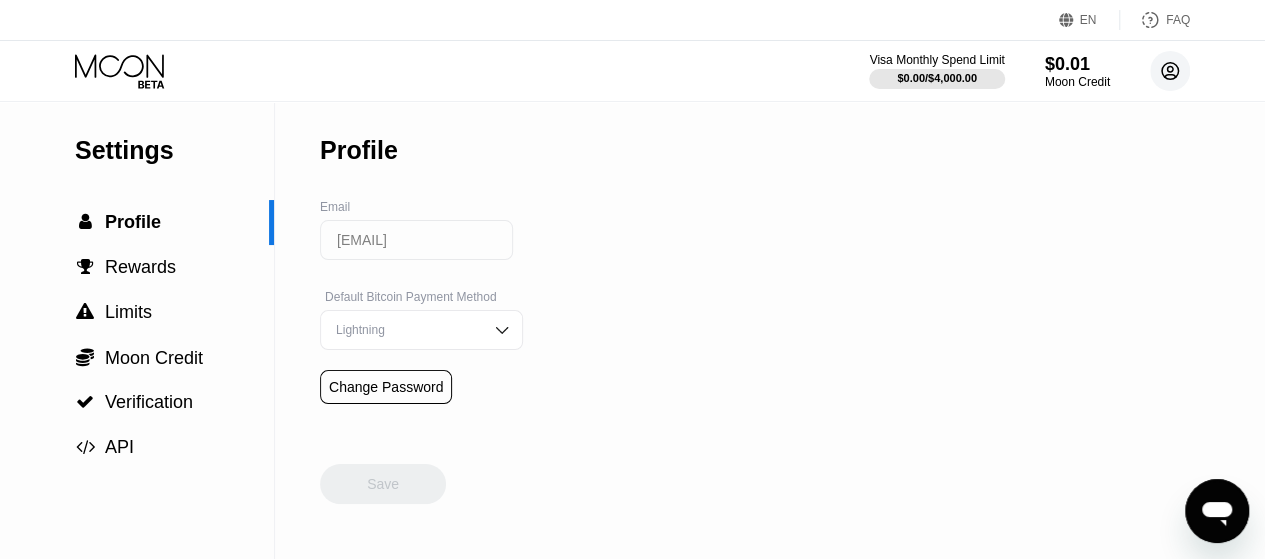 click 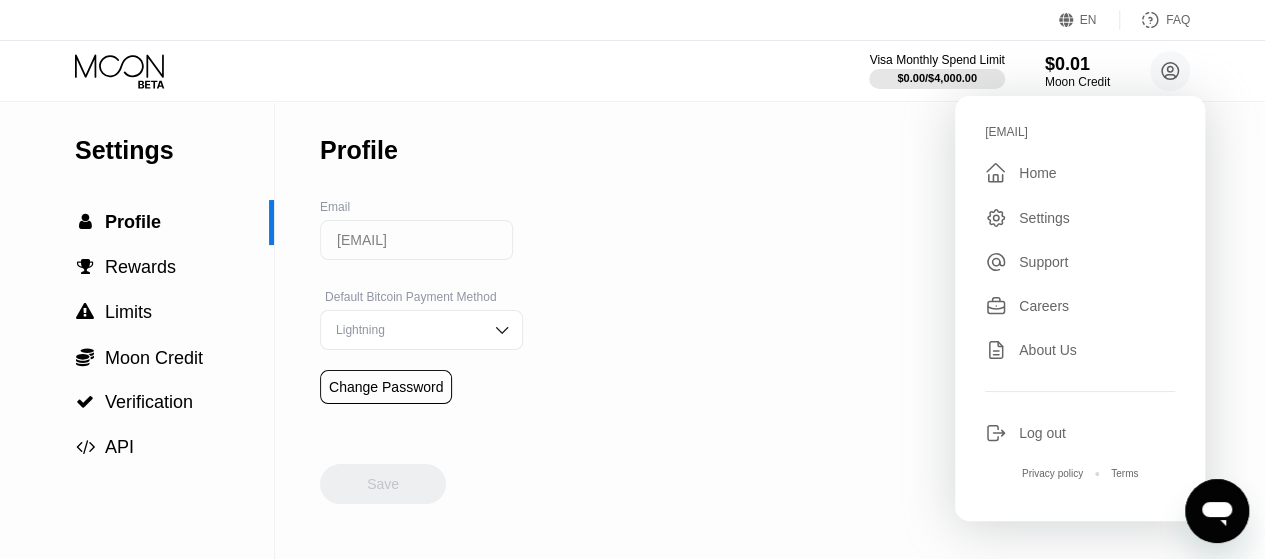 click on "Home" at bounding box center [1037, 173] 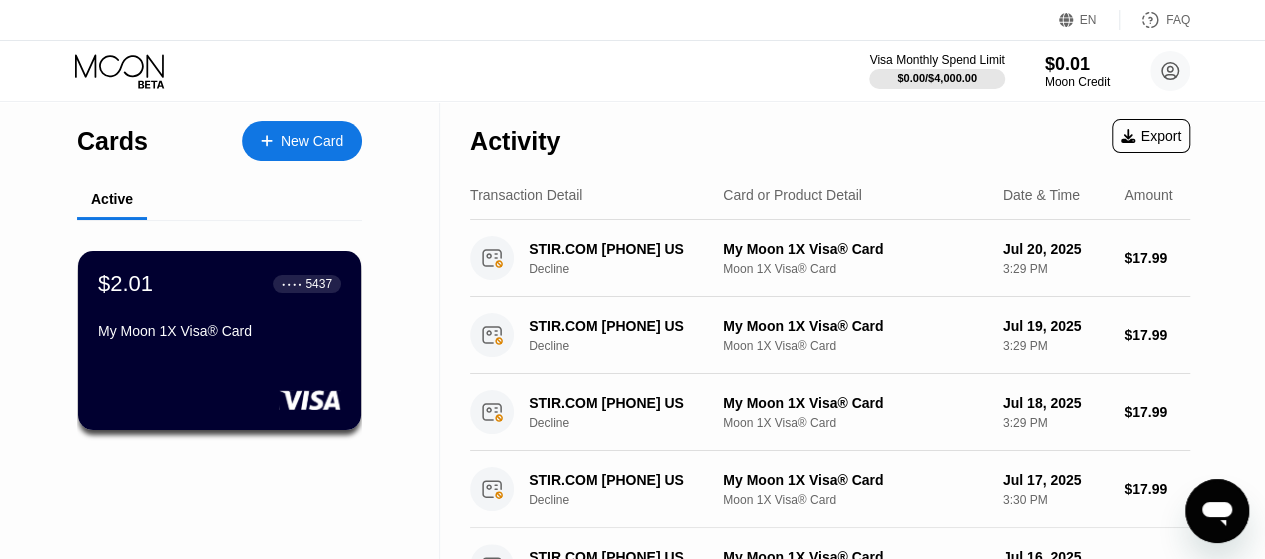 click at bounding box center [277, 141] 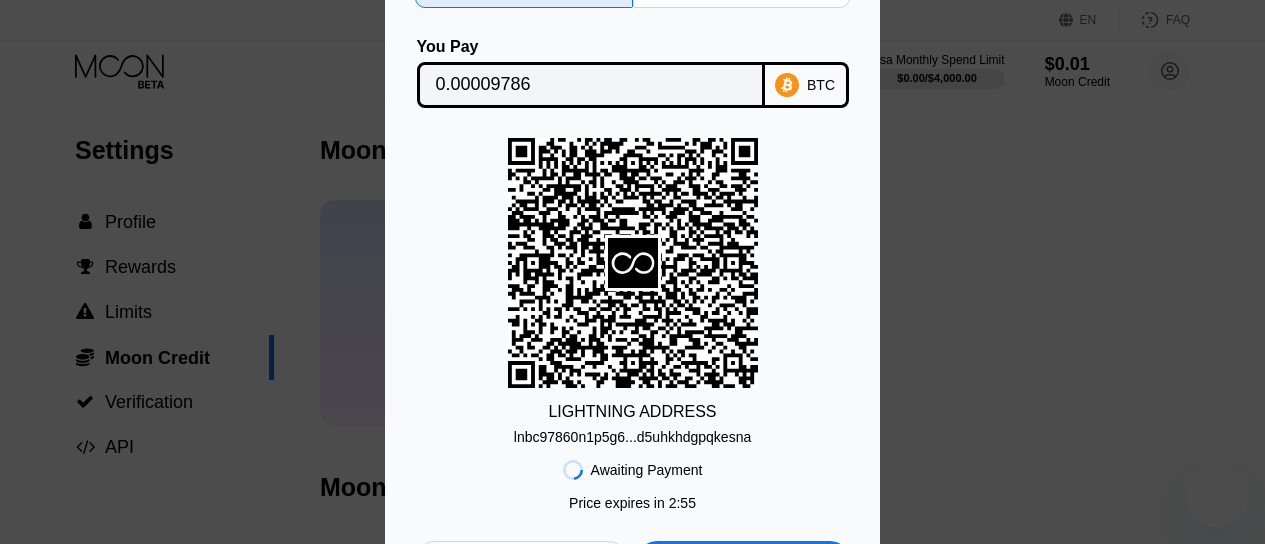 scroll, scrollTop: 0, scrollLeft: 0, axis: both 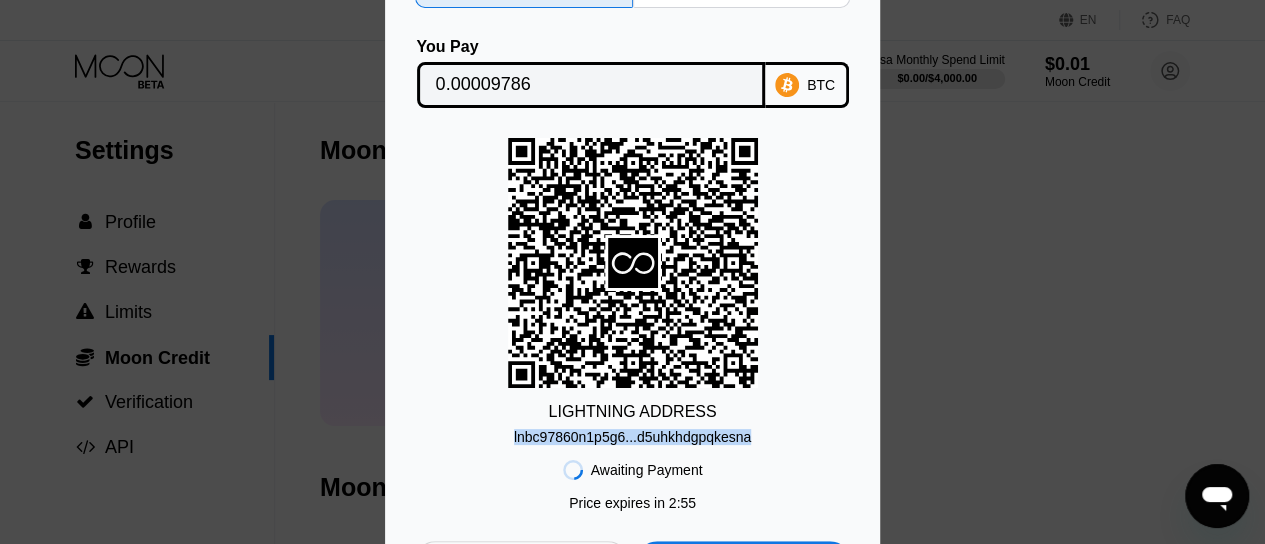 click on "LIGHTNING   ADDRESS lnbc97860n1p5g6...d5uhkhdgpqkesna" at bounding box center (632, 291) 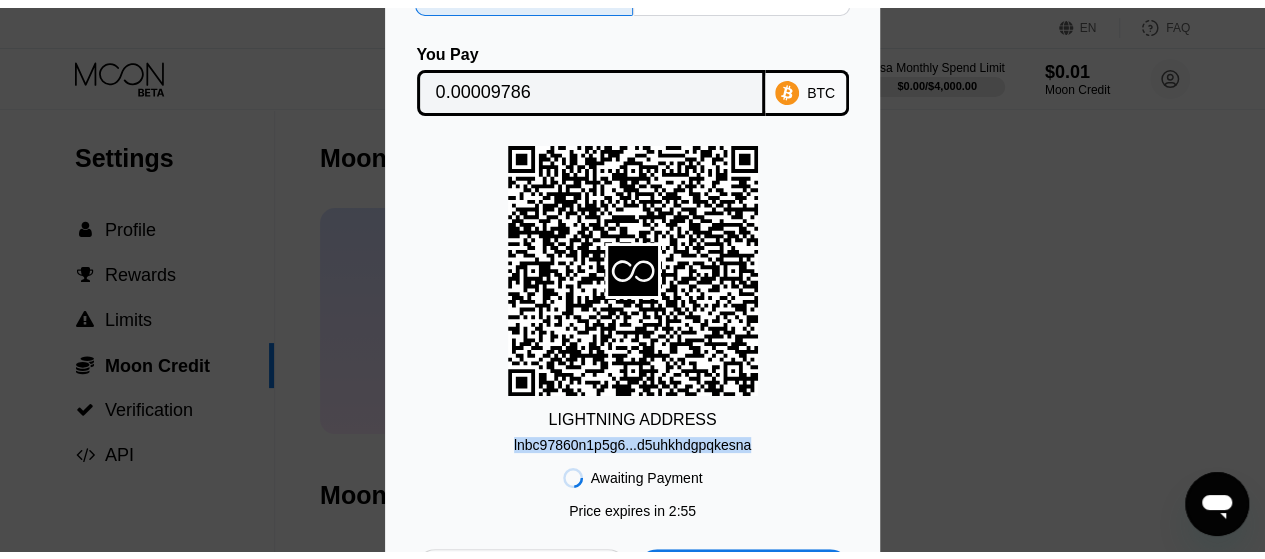 scroll, scrollTop: 0, scrollLeft: 0, axis: both 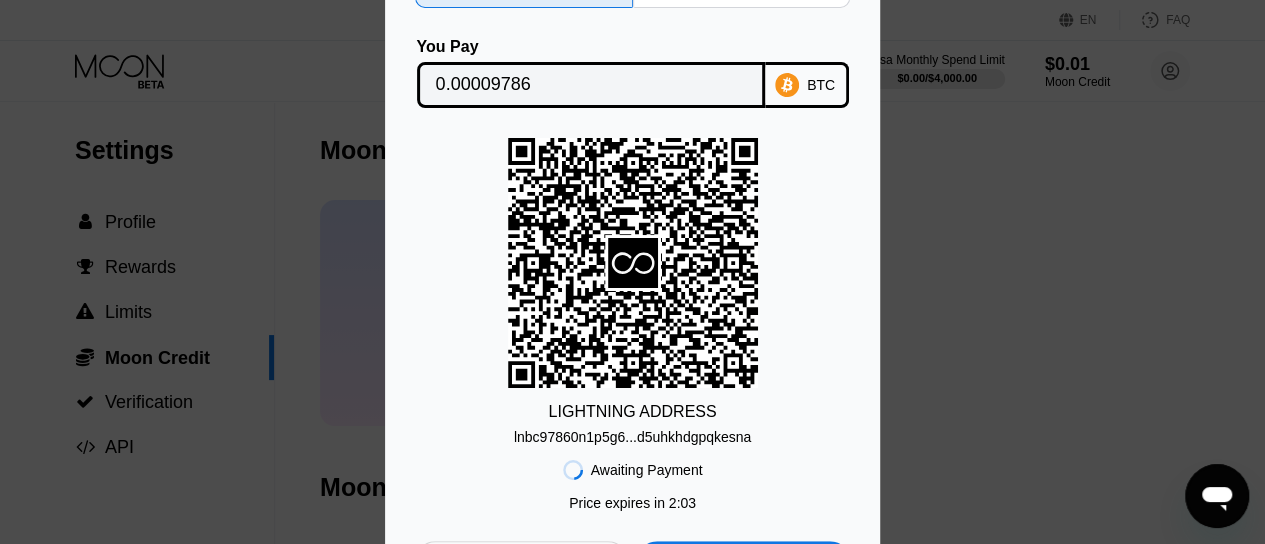 click on "Lightning On-Chain You Pay 0.00009786 BTC LIGHTNING   ADDRESS lnbc97860n1p5g6...d5uhkhdgpqkesna Awaiting Payment Price expires in   2 : 03 Cancel Open in Wallet" at bounding box center [632, 272] 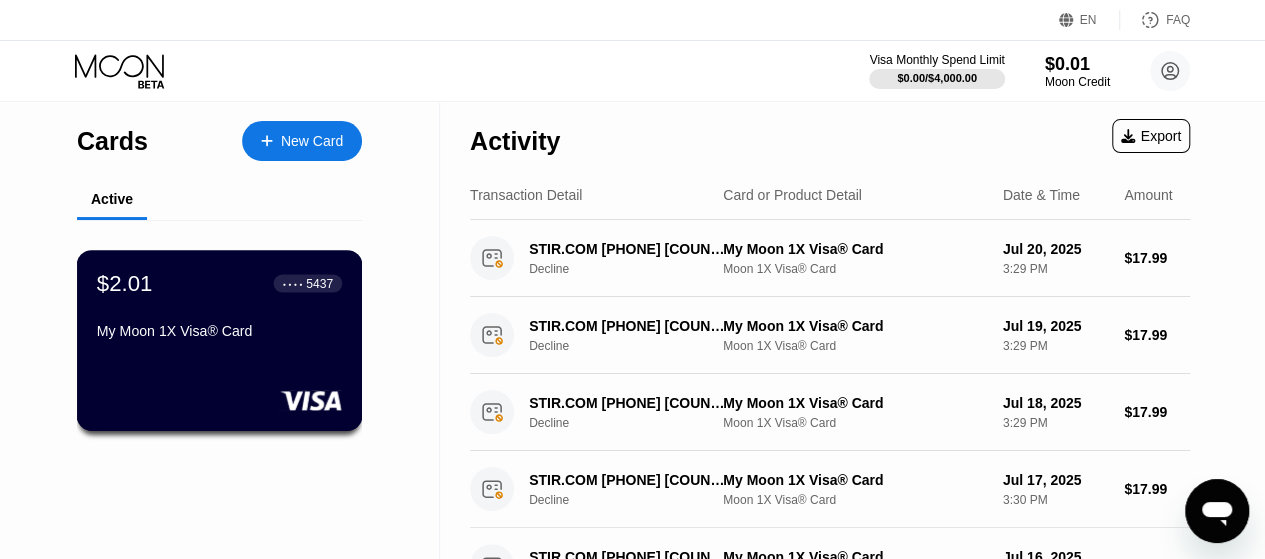 click on "$[AMOUNT] ● ● ● ● [LAST FOUR DIGITS] My Moon 1X Visa® Card" at bounding box center (219, 308) 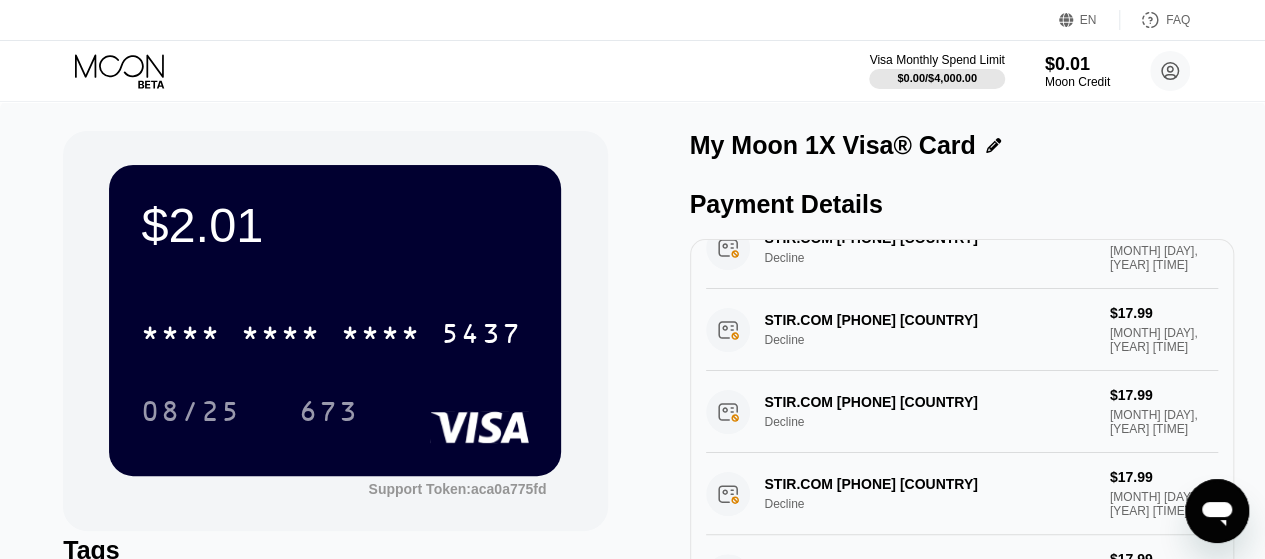scroll, scrollTop: 865, scrollLeft: 0, axis: vertical 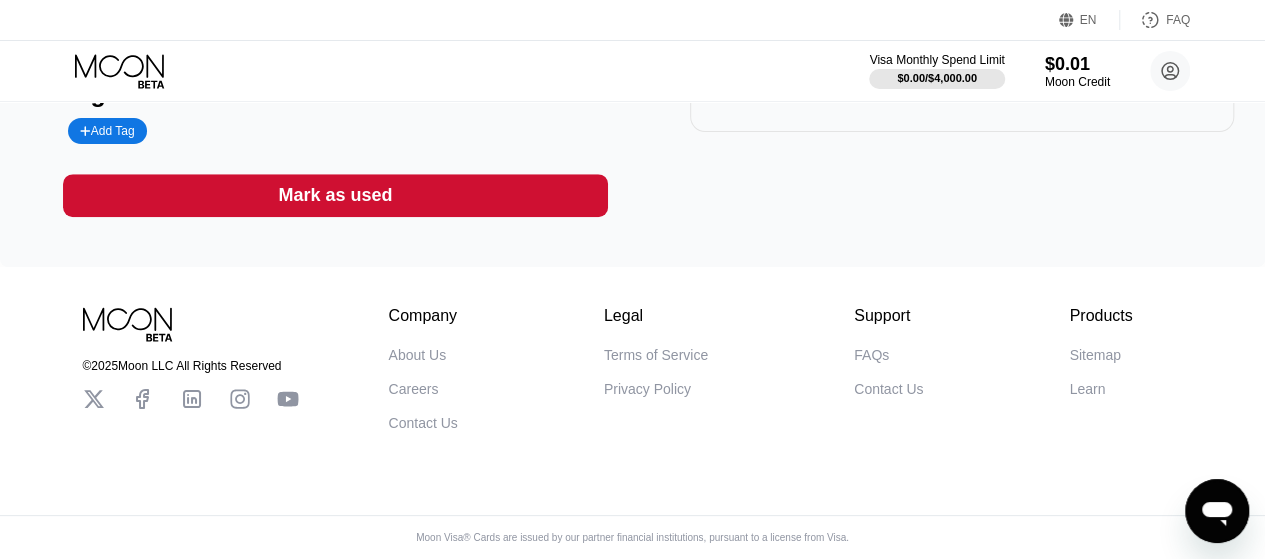 click on "Mark as used" at bounding box center [335, 195] 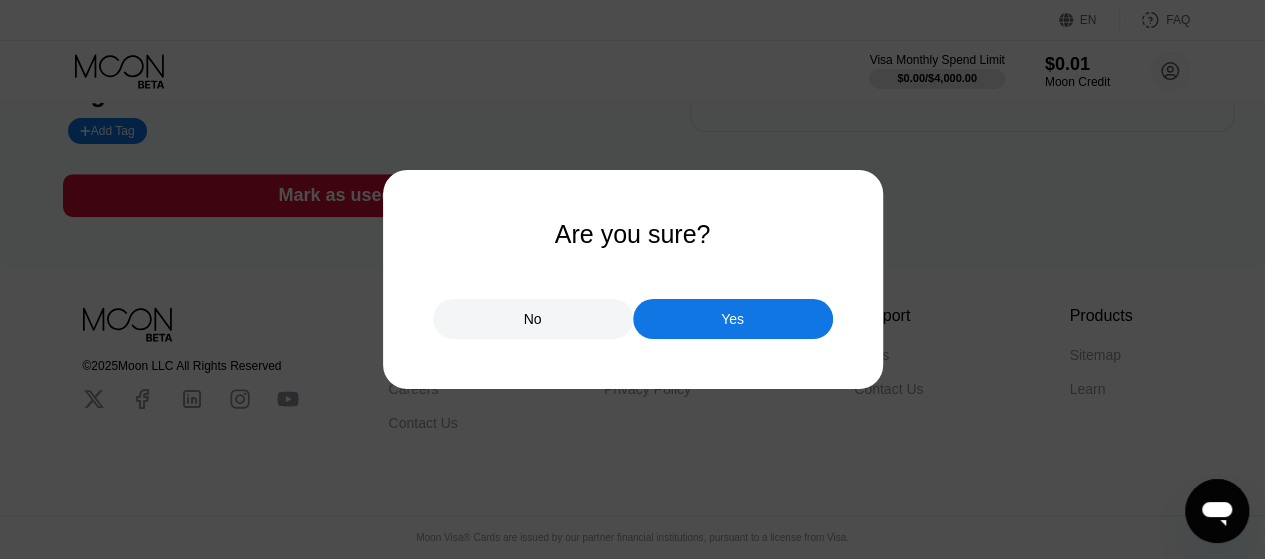 click on "Yes" at bounding box center (733, 319) 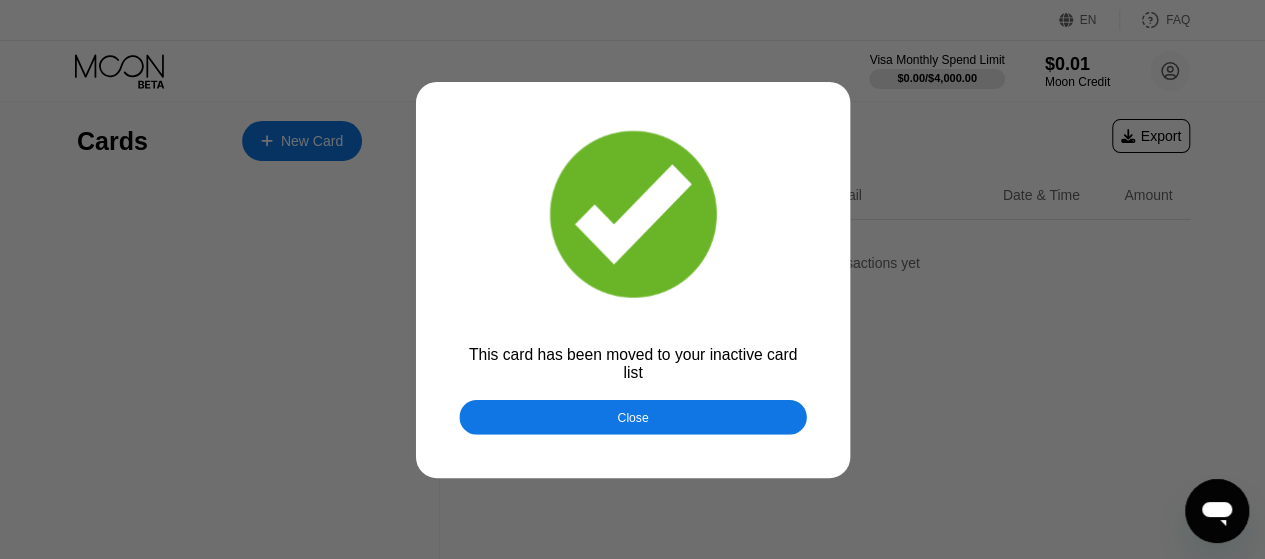 scroll, scrollTop: 0, scrollLeft: 0, axis: both 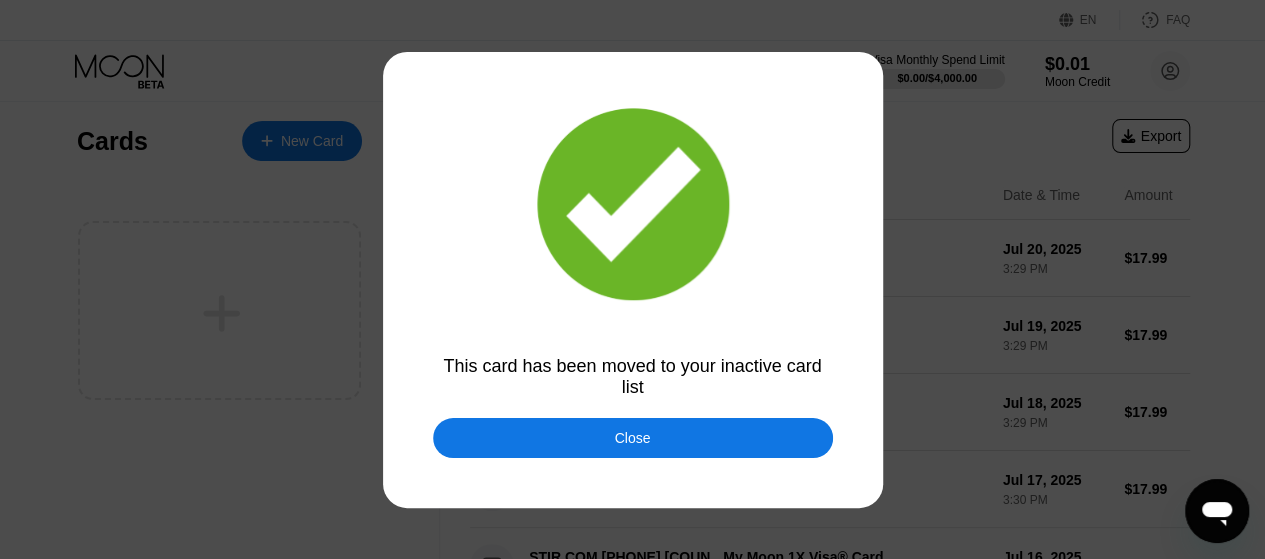 click on "Close" at bounding box center [633, 438] 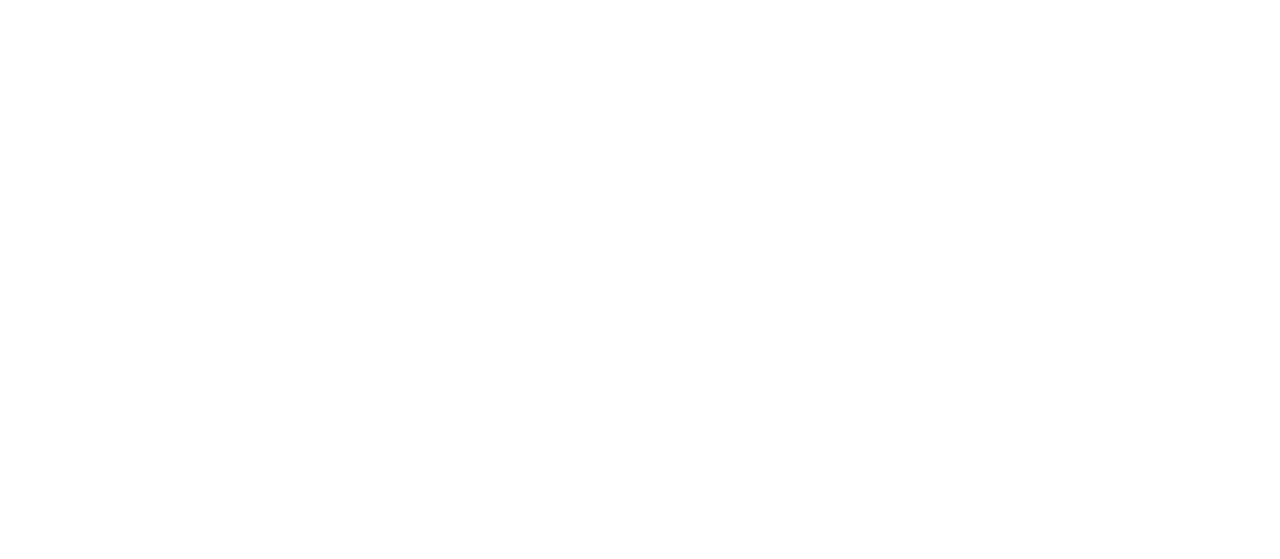 scroll, scrollTop: 0, scrollLeft: 0, axis: both 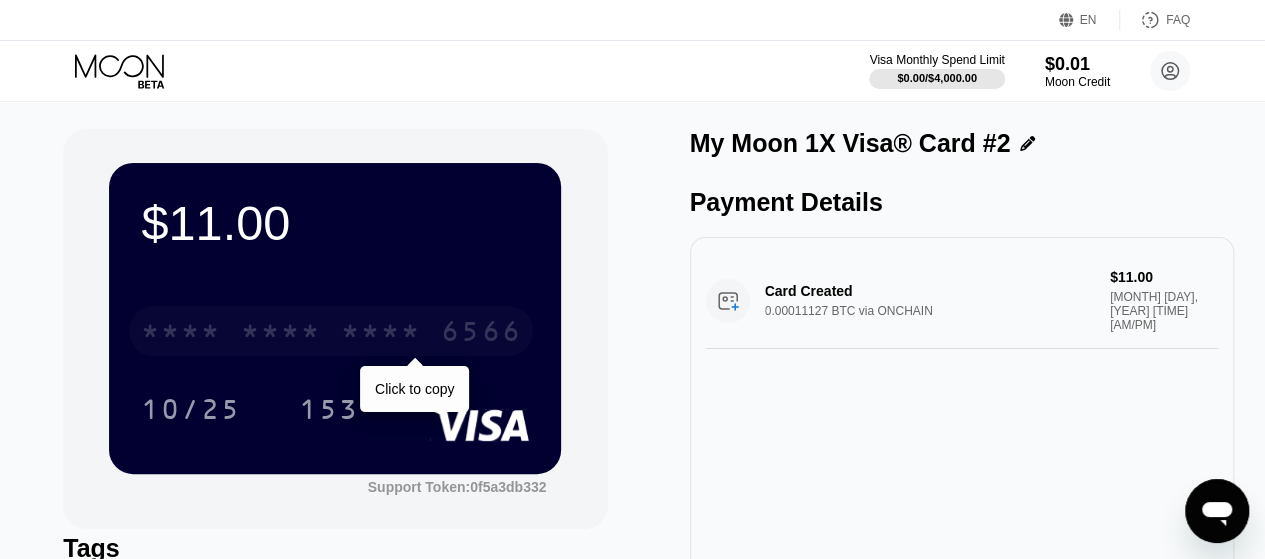 click on "* * * * * * * * * * * * [LAST 4 DIGITS]" at bounding box center (331, 331) 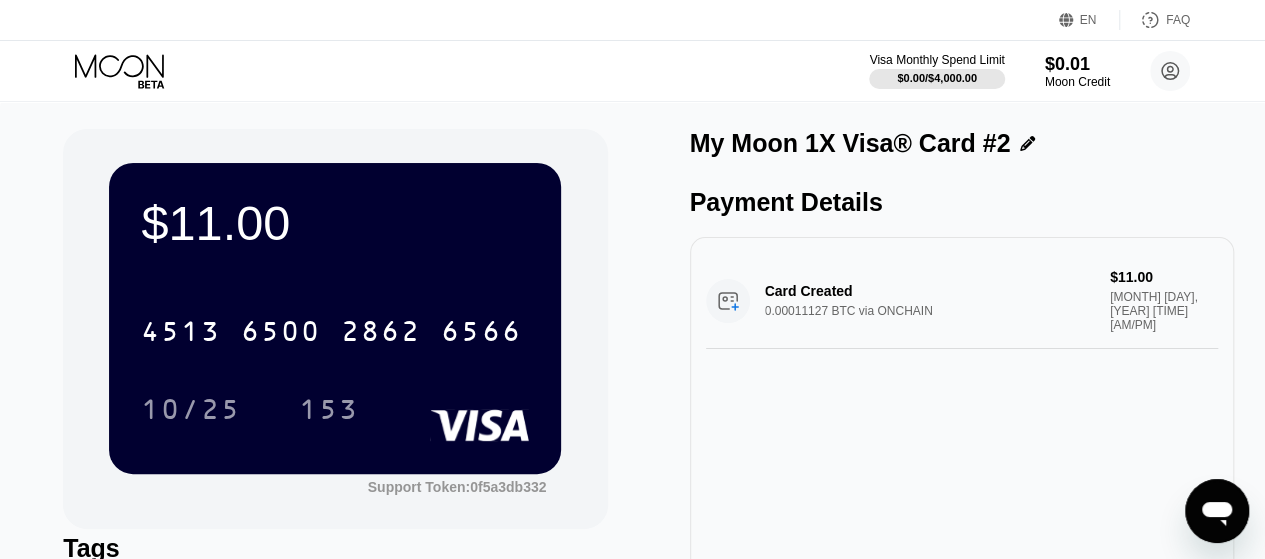 drag, startPoint x: 434, startPoint y: 332, endPoint x: 407, endPoint y: 391, distance: 64.884514 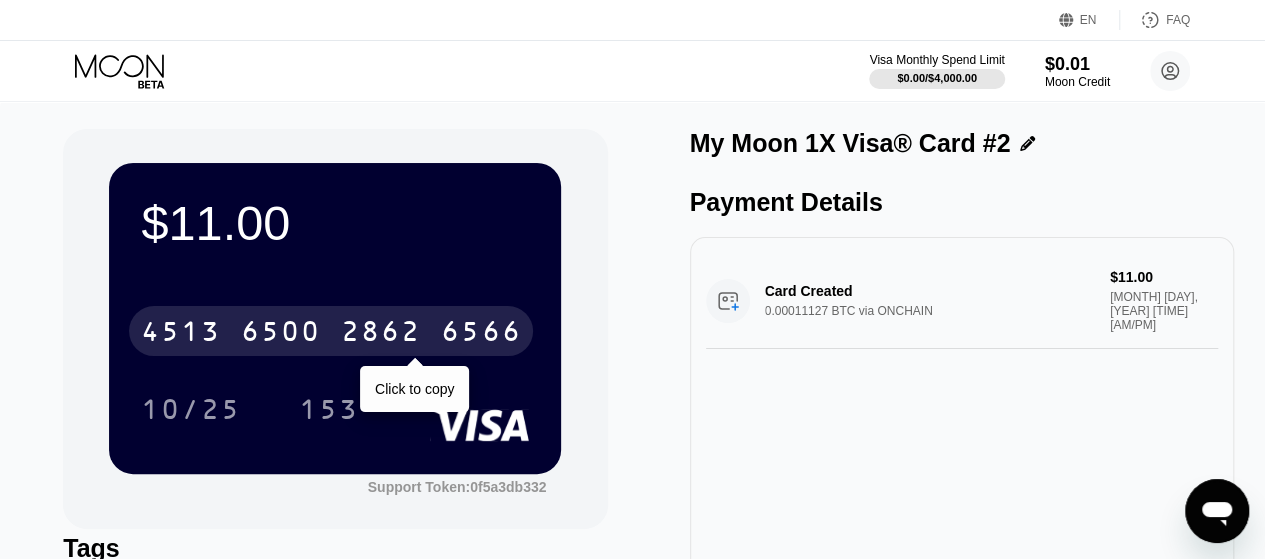 click on "2862" at bounding box center [381, 334] 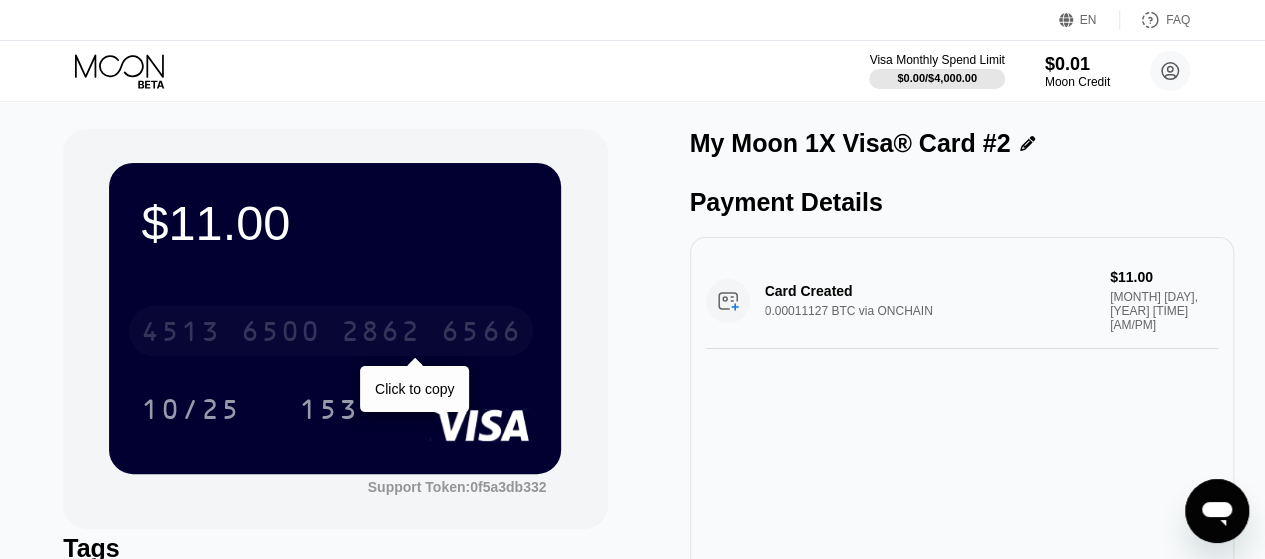 drag, startPoint x: 519, startPoint y: 337, endPoint x: 362, endPoint y: 338, distance: 157.00319 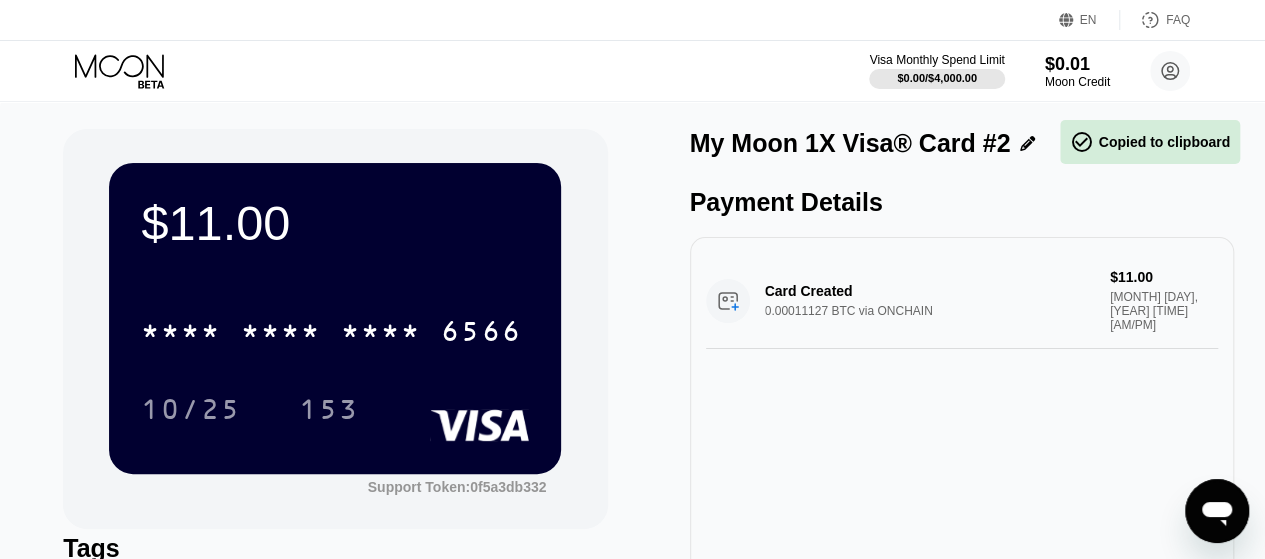 click on "* * * * * * * * * * * * [LAST 4 DIGITS] [EXPIRY] [CVV]" at bounding box center (335, 350) 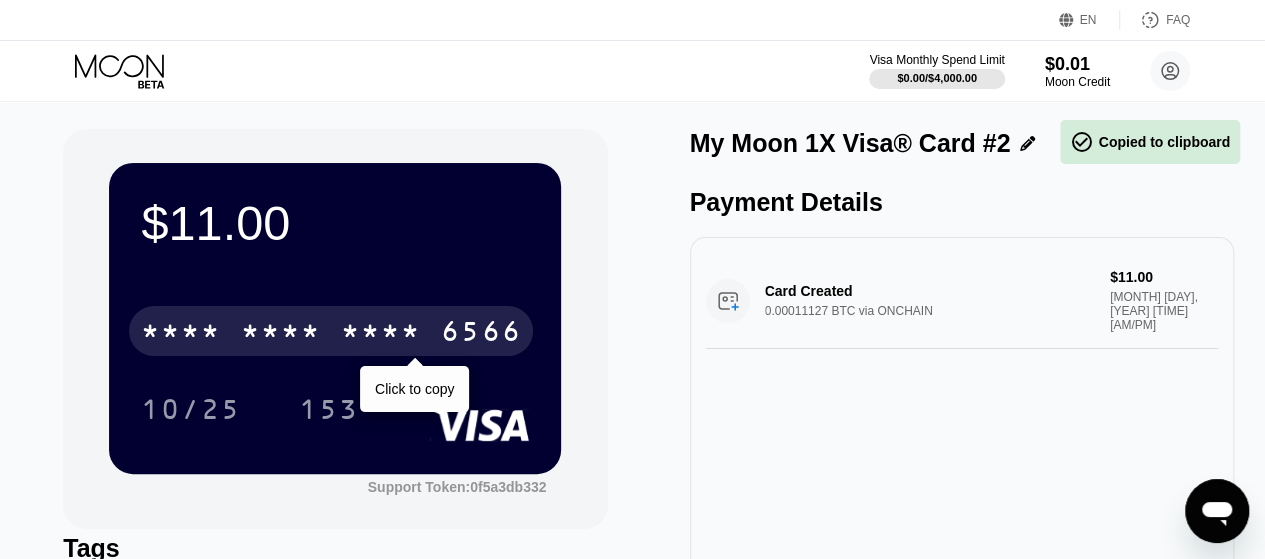 click on "* * * *" at bounding box center (381, 334) 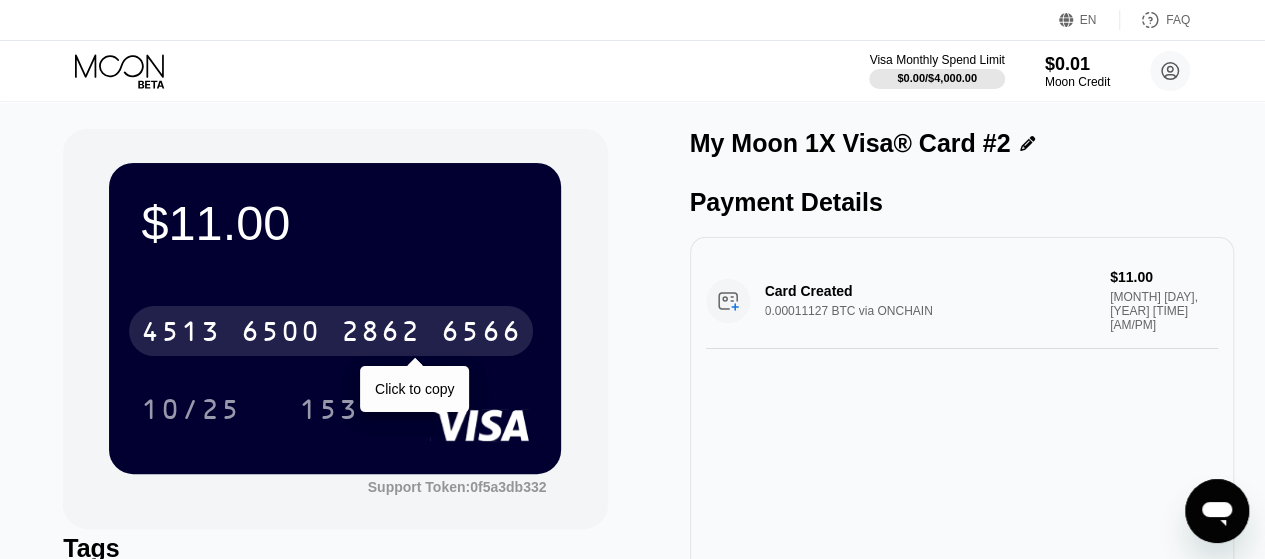 click on "2862" at bounding box center [381, 334] 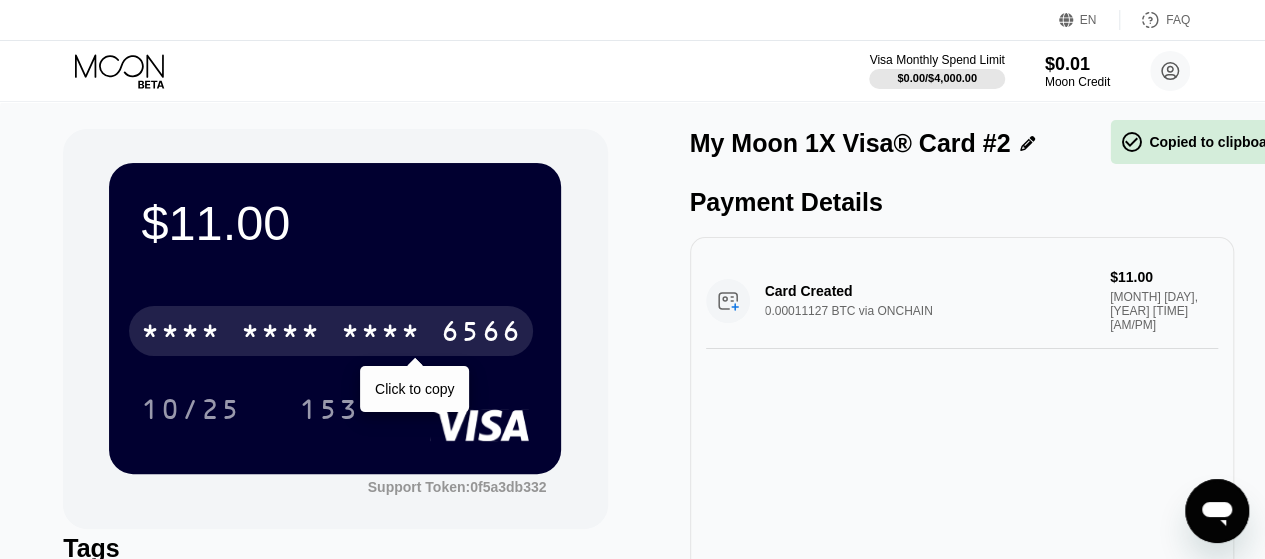 click on "* * * *" at bounding box center (381, 334) 